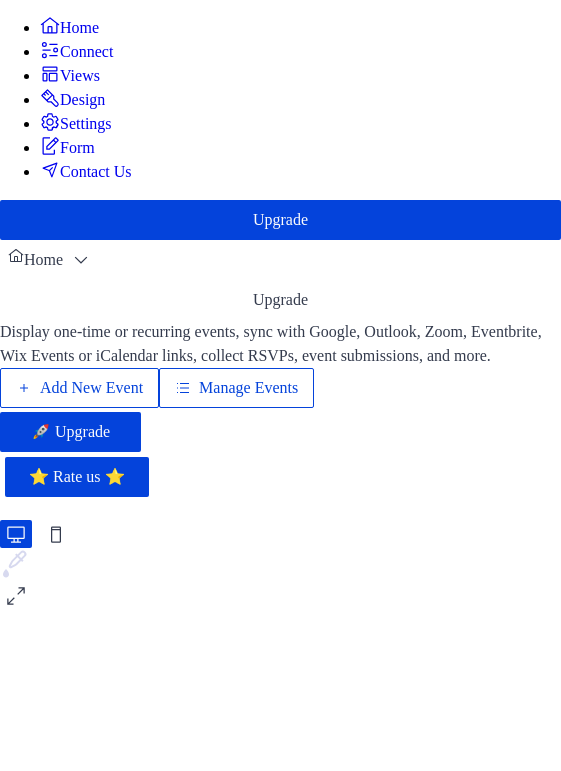 scroll, scrollTop: 0, scrollLeft: 0, axis: both 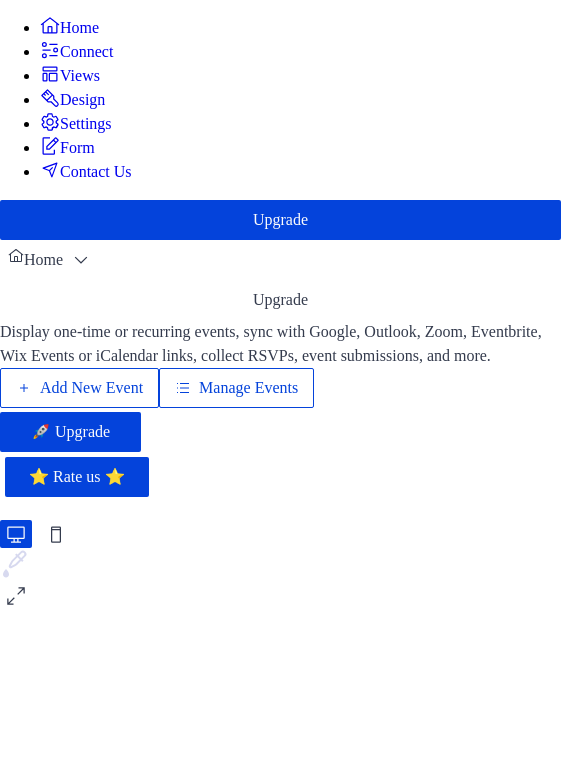 click on "Add New Event" at bounding box center [91, 388] 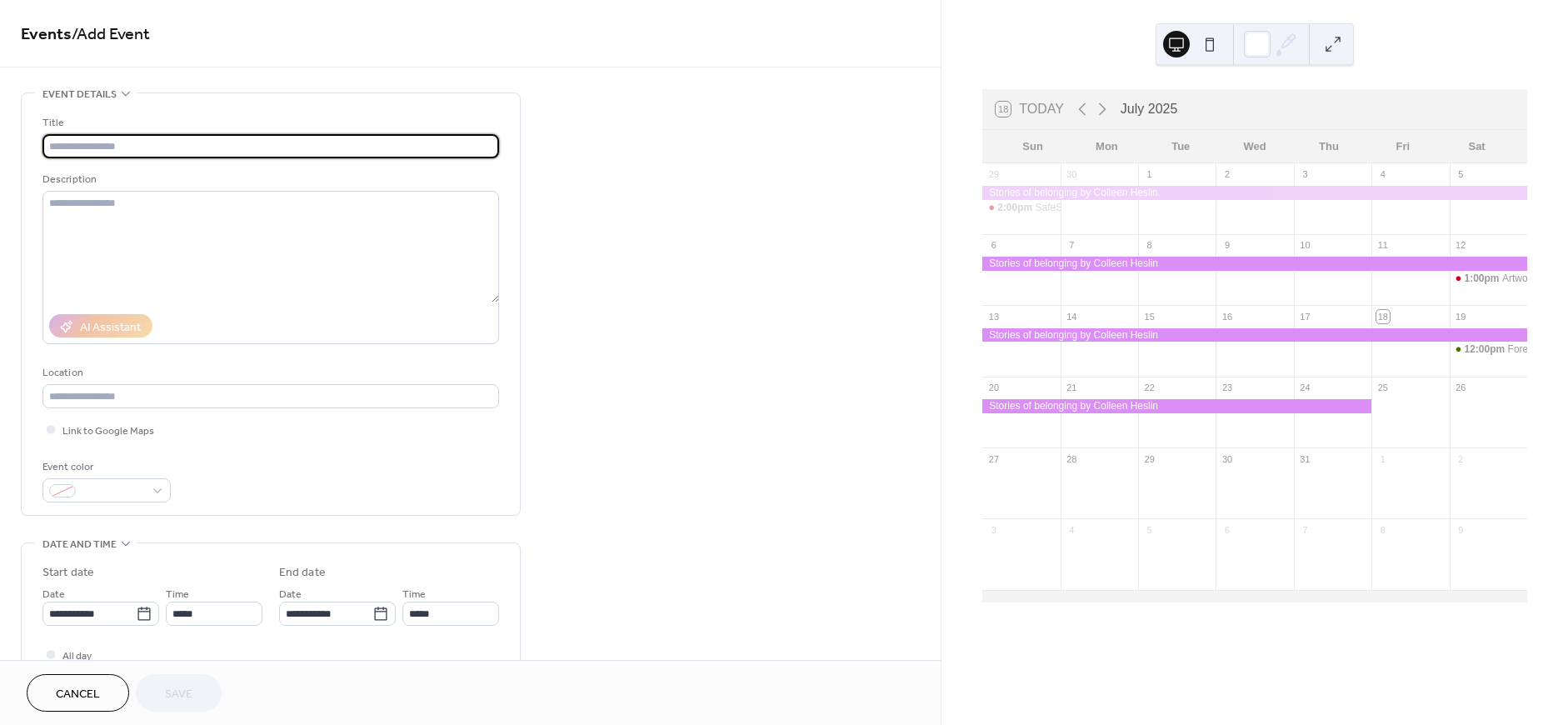 scroll, scrollTop: 0, scrollLeft: 0, axis: both 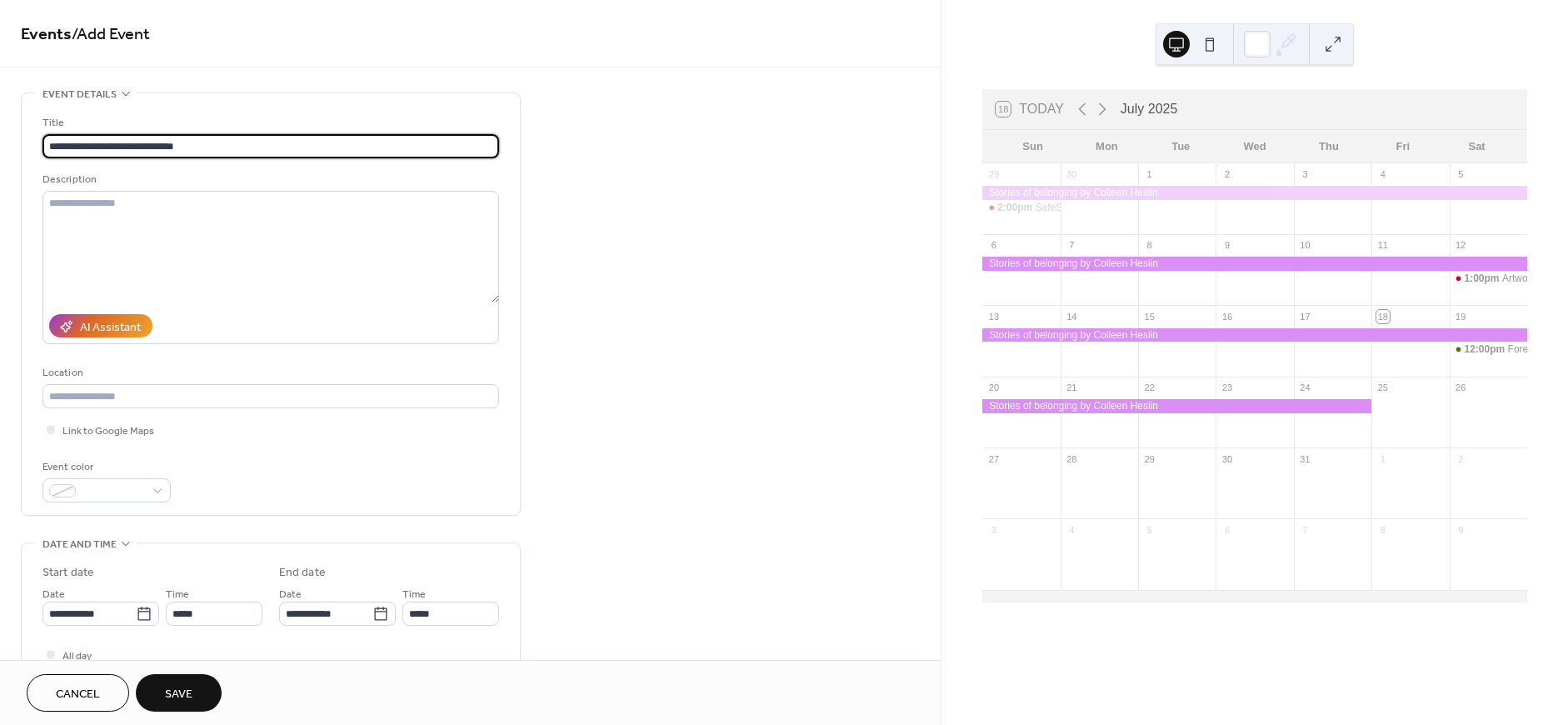 type on "**********" 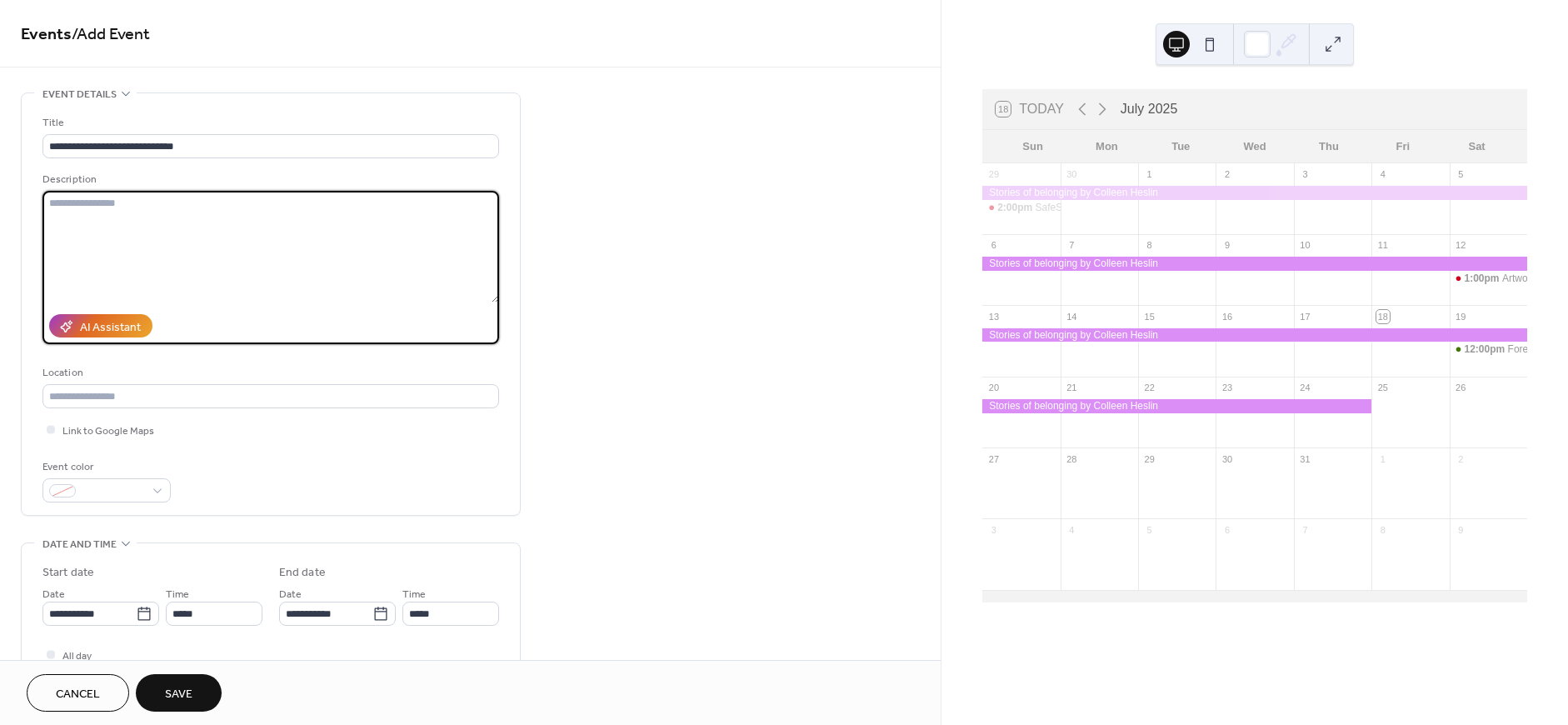 click at bounding box center (271, 247) 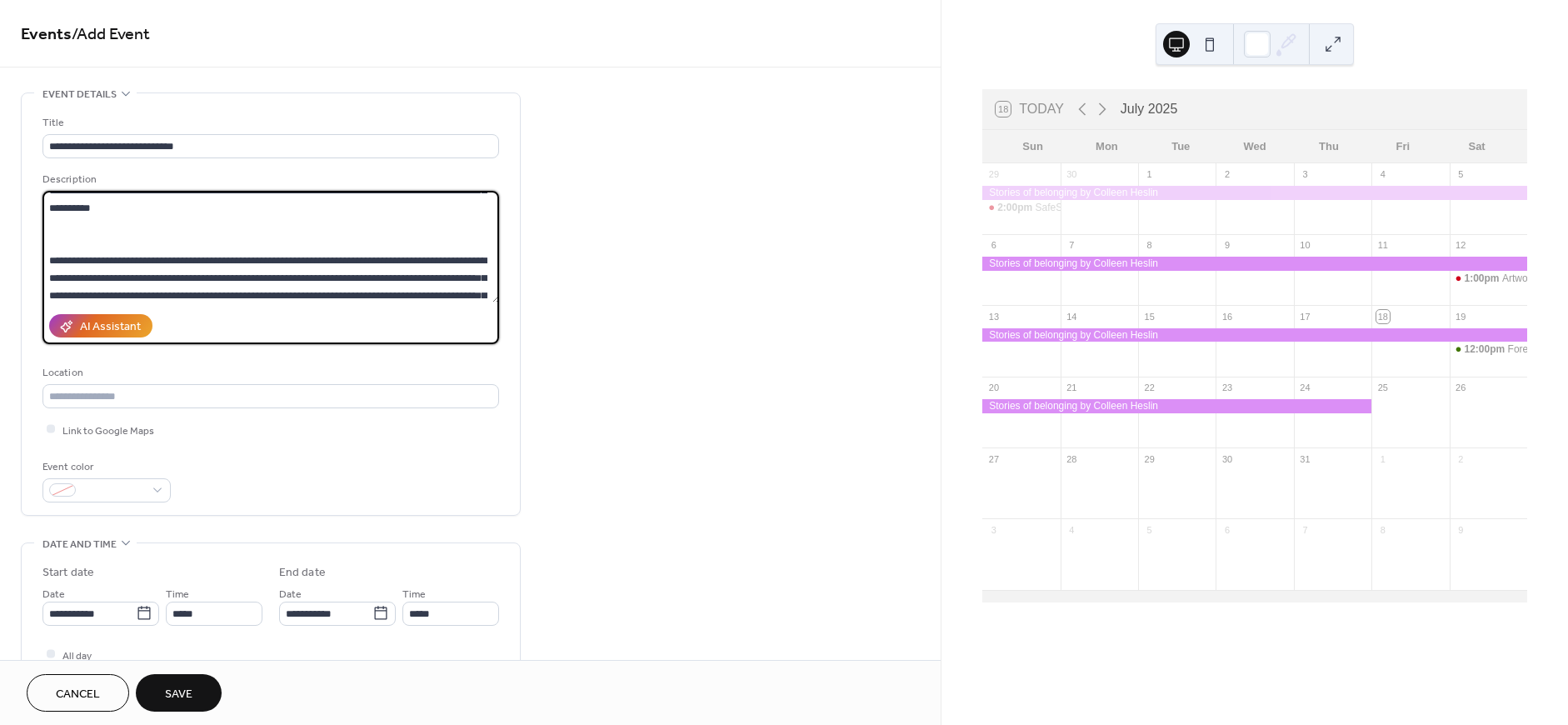 scroll, scrollTop: 0, scrollLeft: 0, axis: both 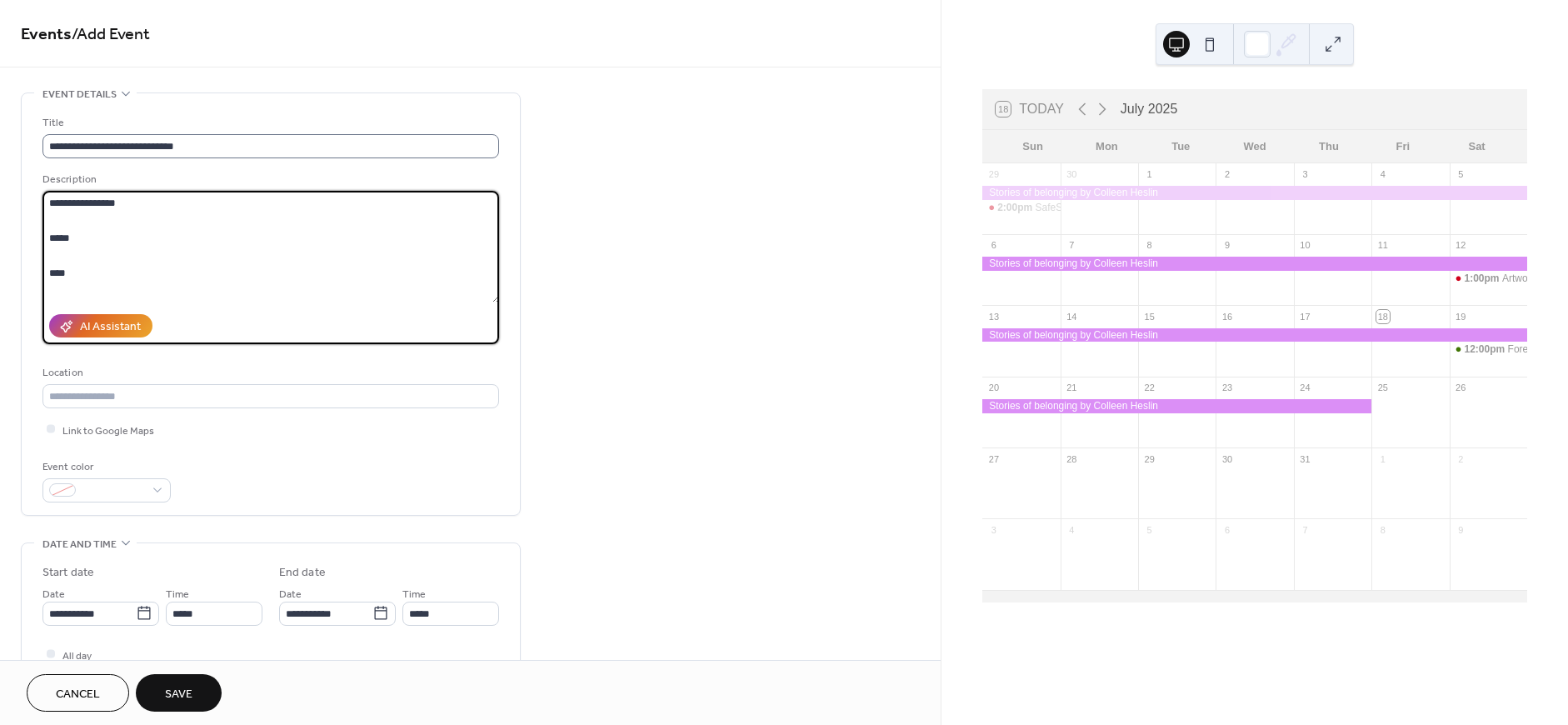 type on "**********" 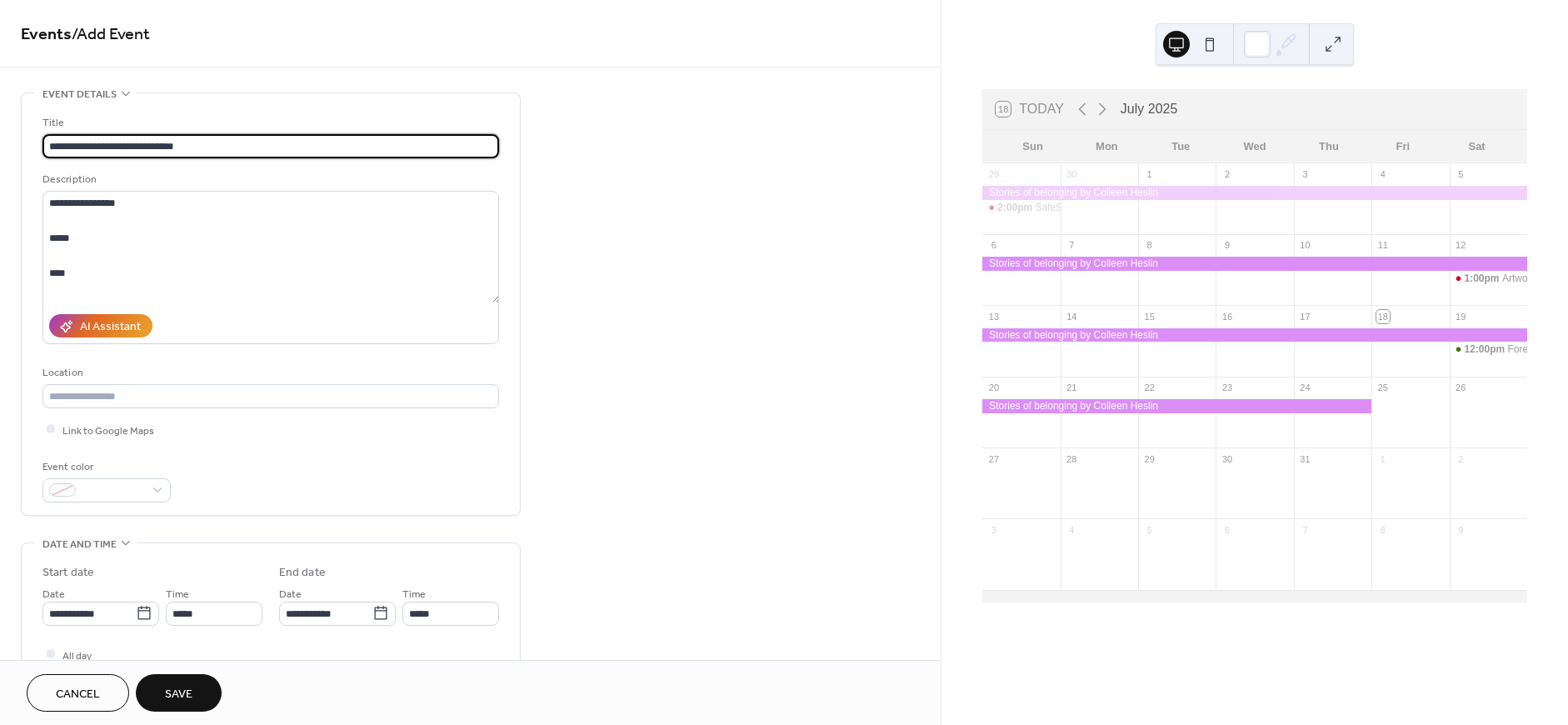 drag, startPoint x: 144, startPoint y: 143, endPoint x: 72, endPoint y: 141, distance: 72.02777 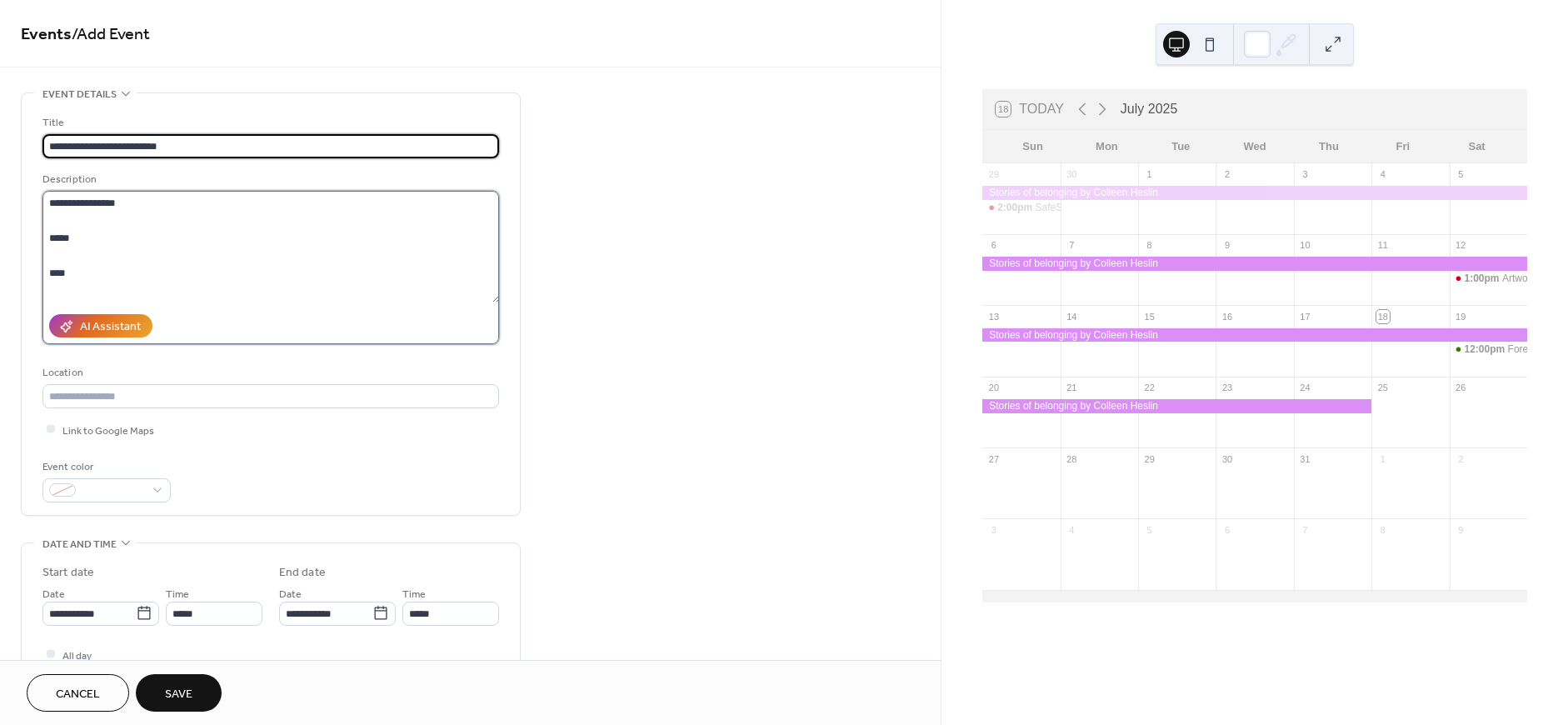 click at bounding box center [271, 247] 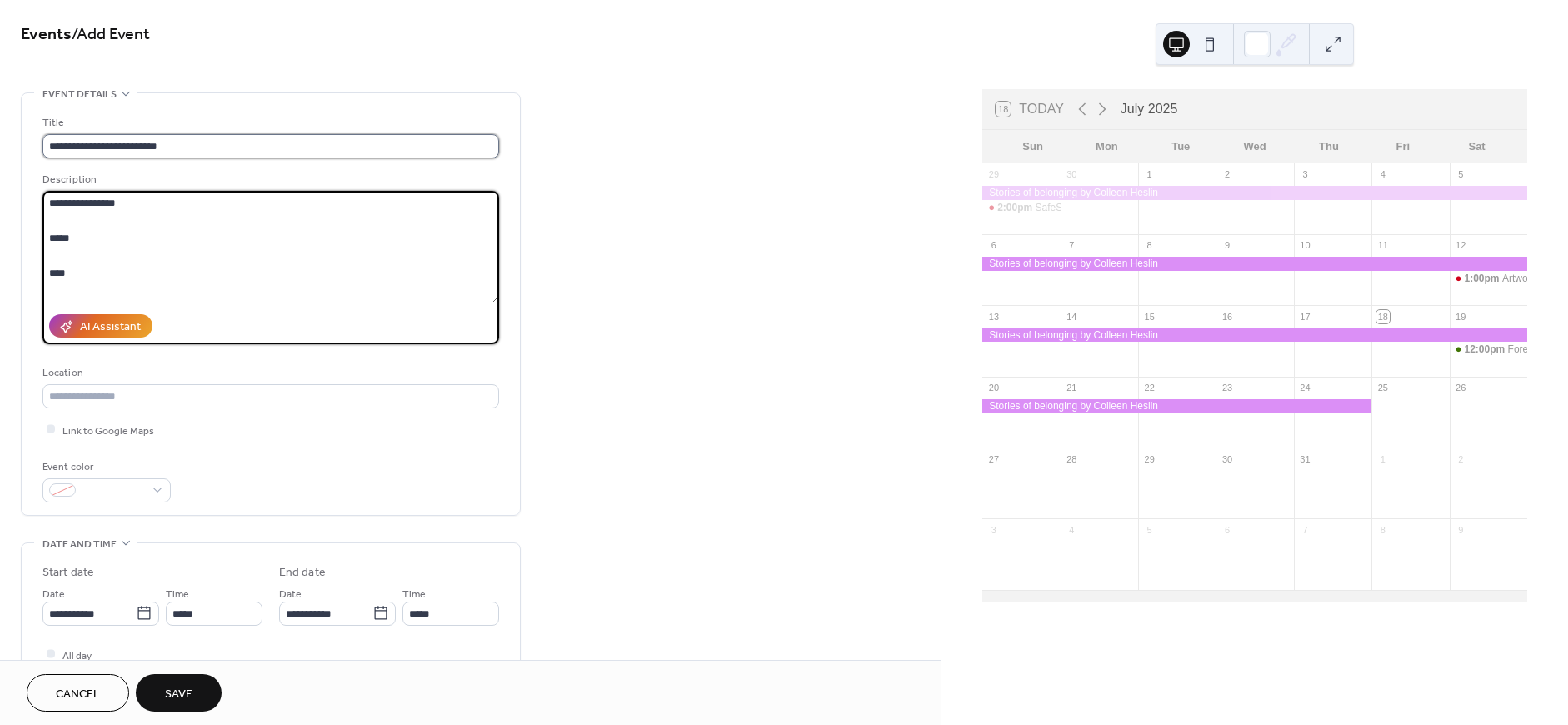 click on "**********" at bounding box center (271, 146) 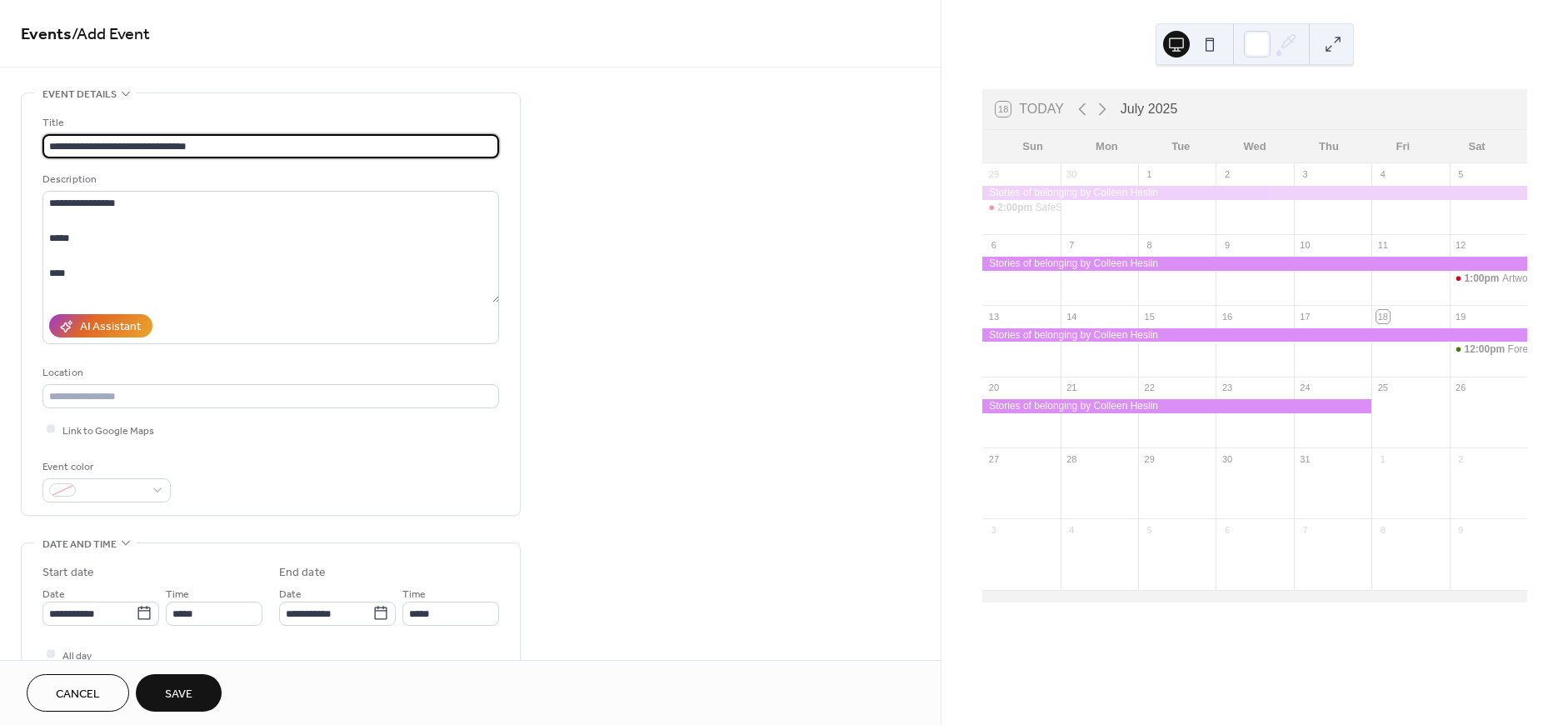 click on "**********" at bounding box center (271, 146) 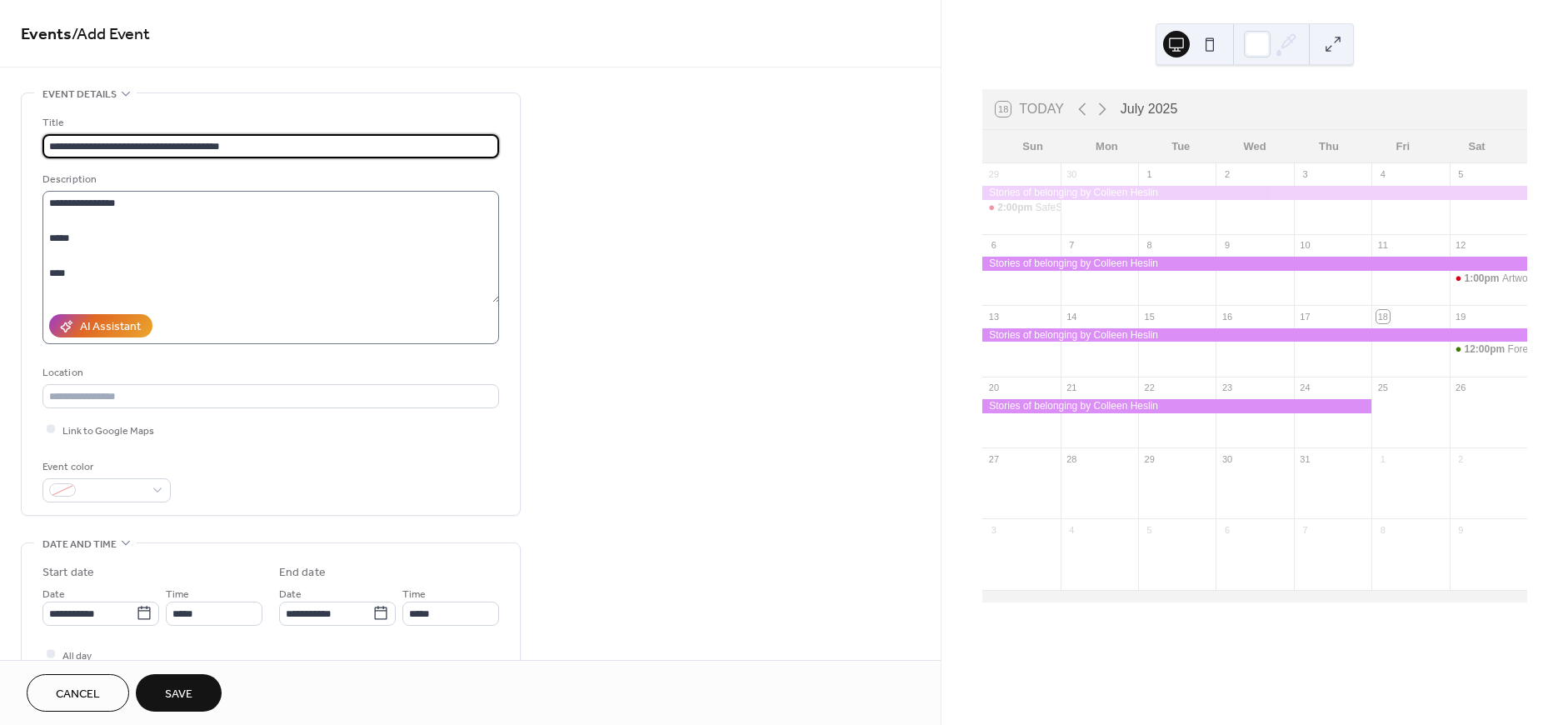 type on "**********" 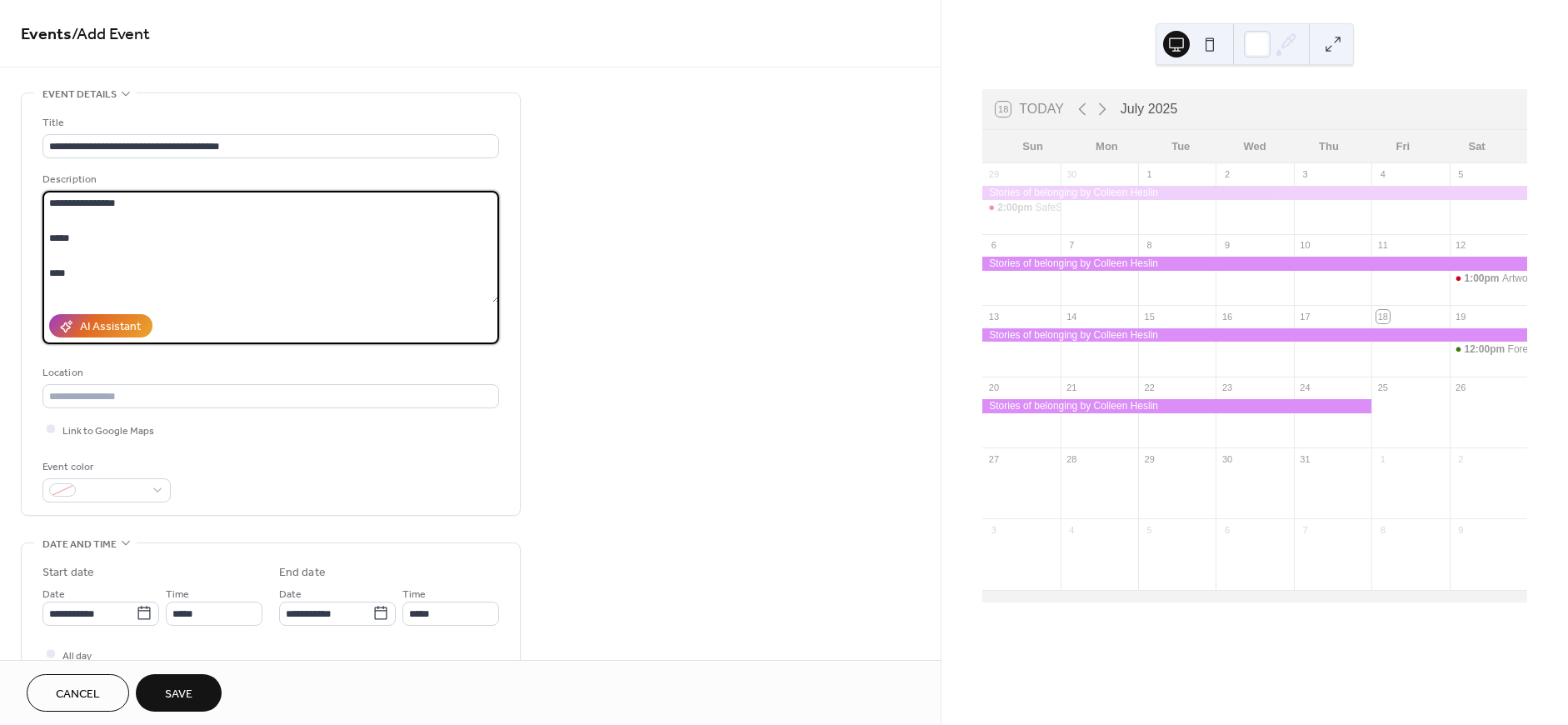 click at bounding box center (271, 247) 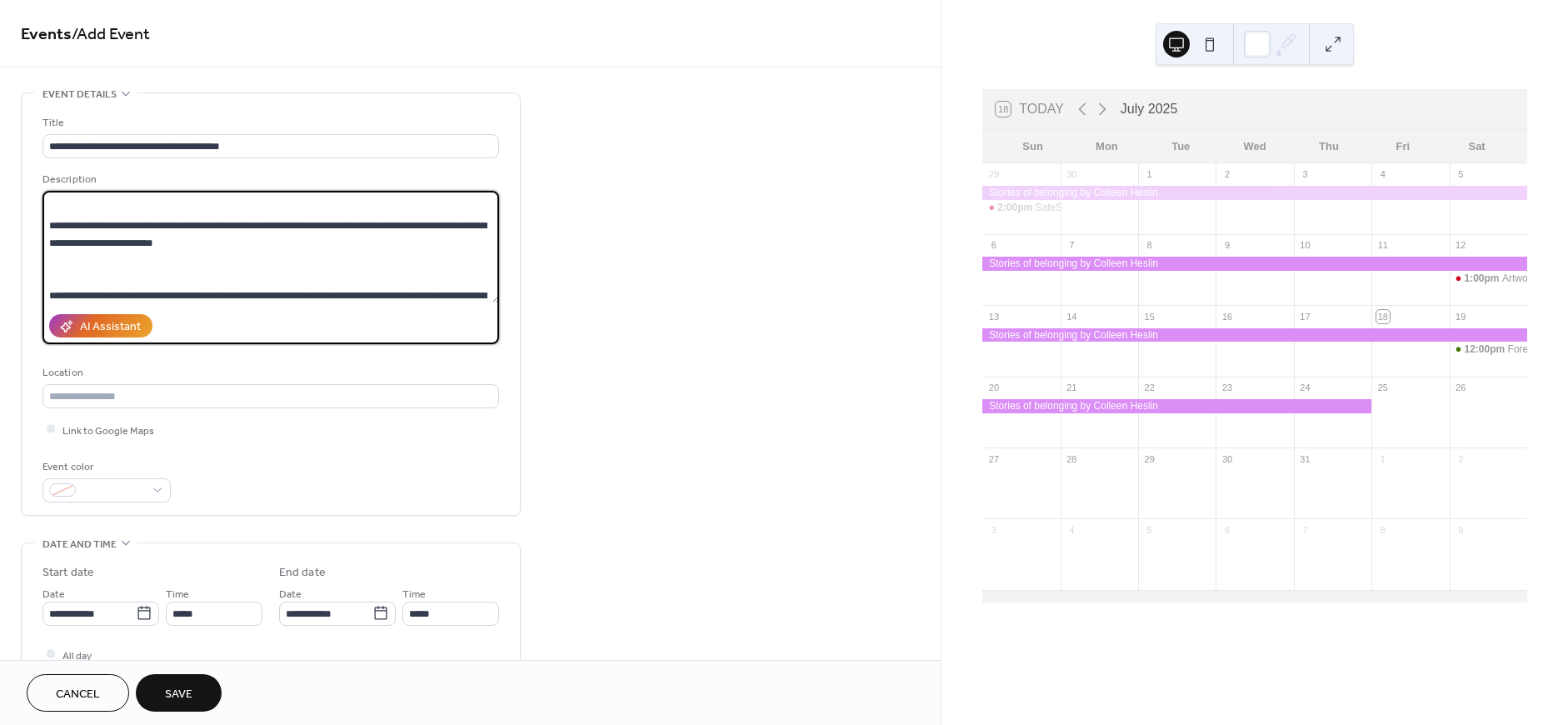 scroll, scrollTop: 221, scrollLeft: 0, axis: vertical 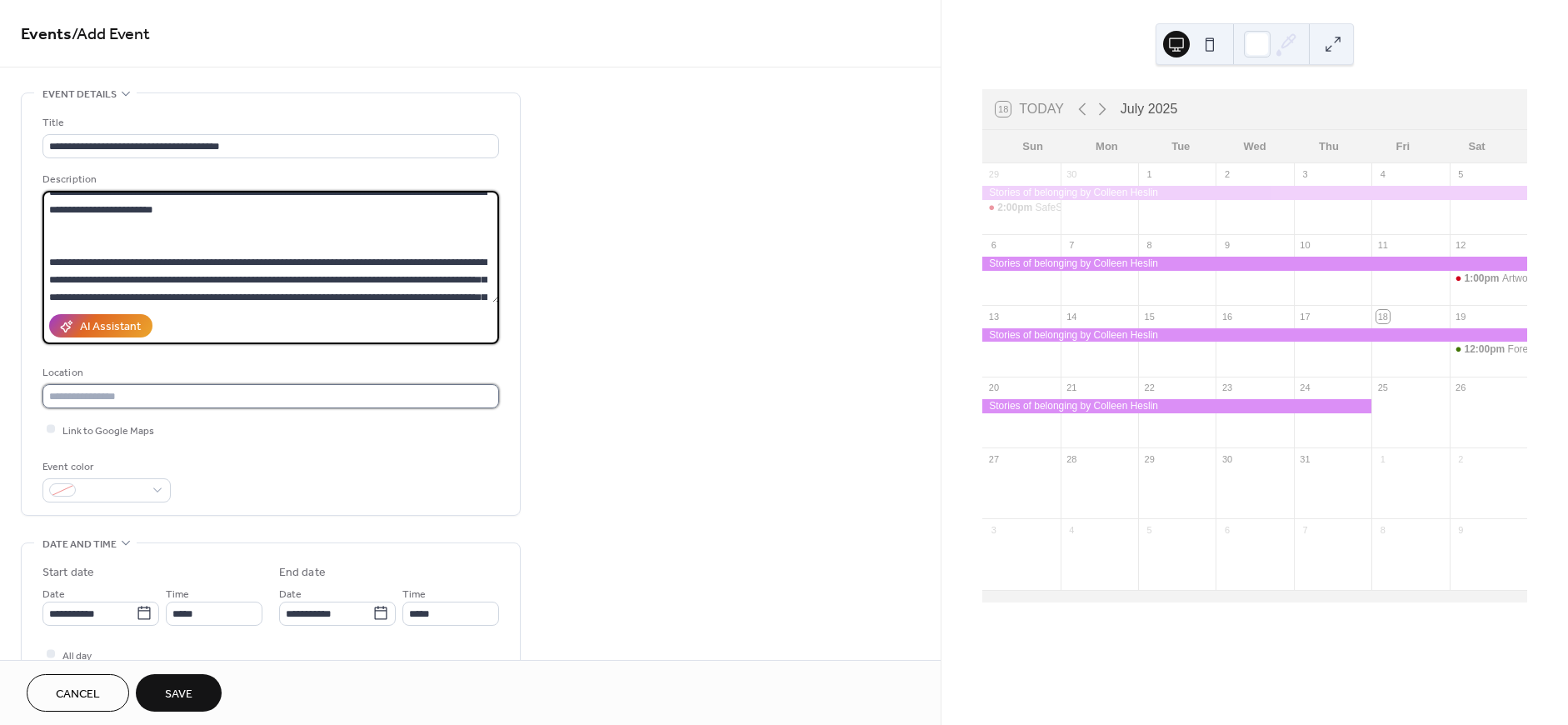 click at bounding box center [271, 396] 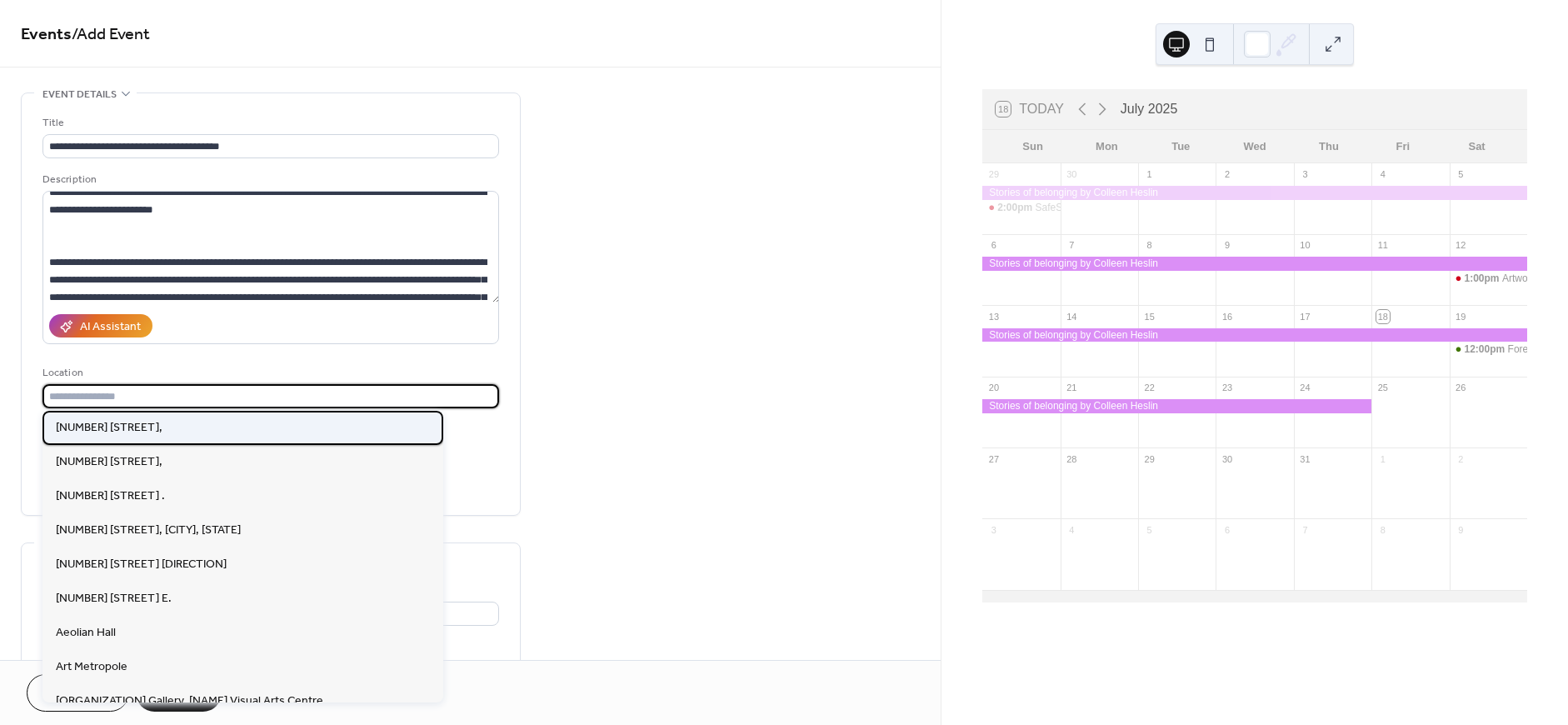 click on "10 25 Elias St," at bounding box center [242, 428] 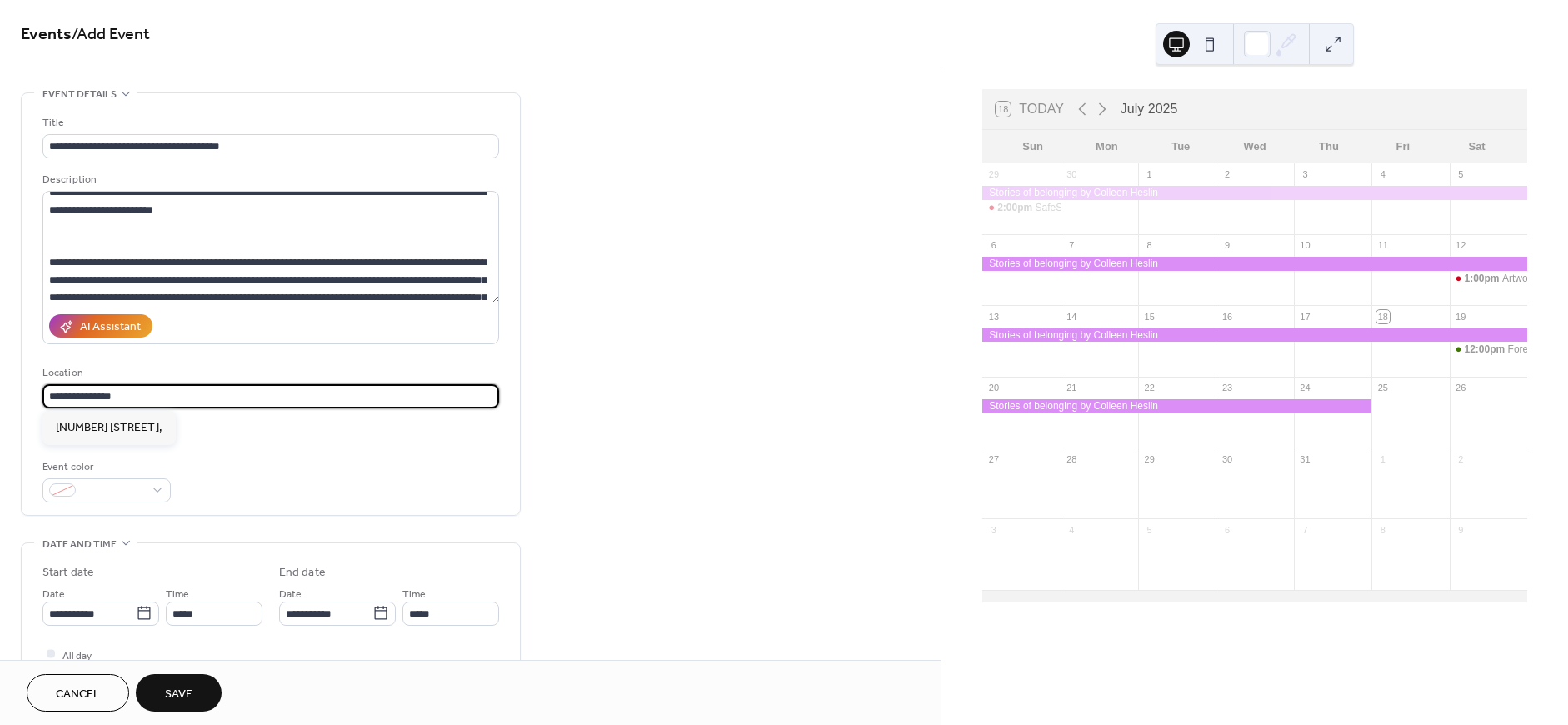 click on "**********" at bounding box center (271, 396) 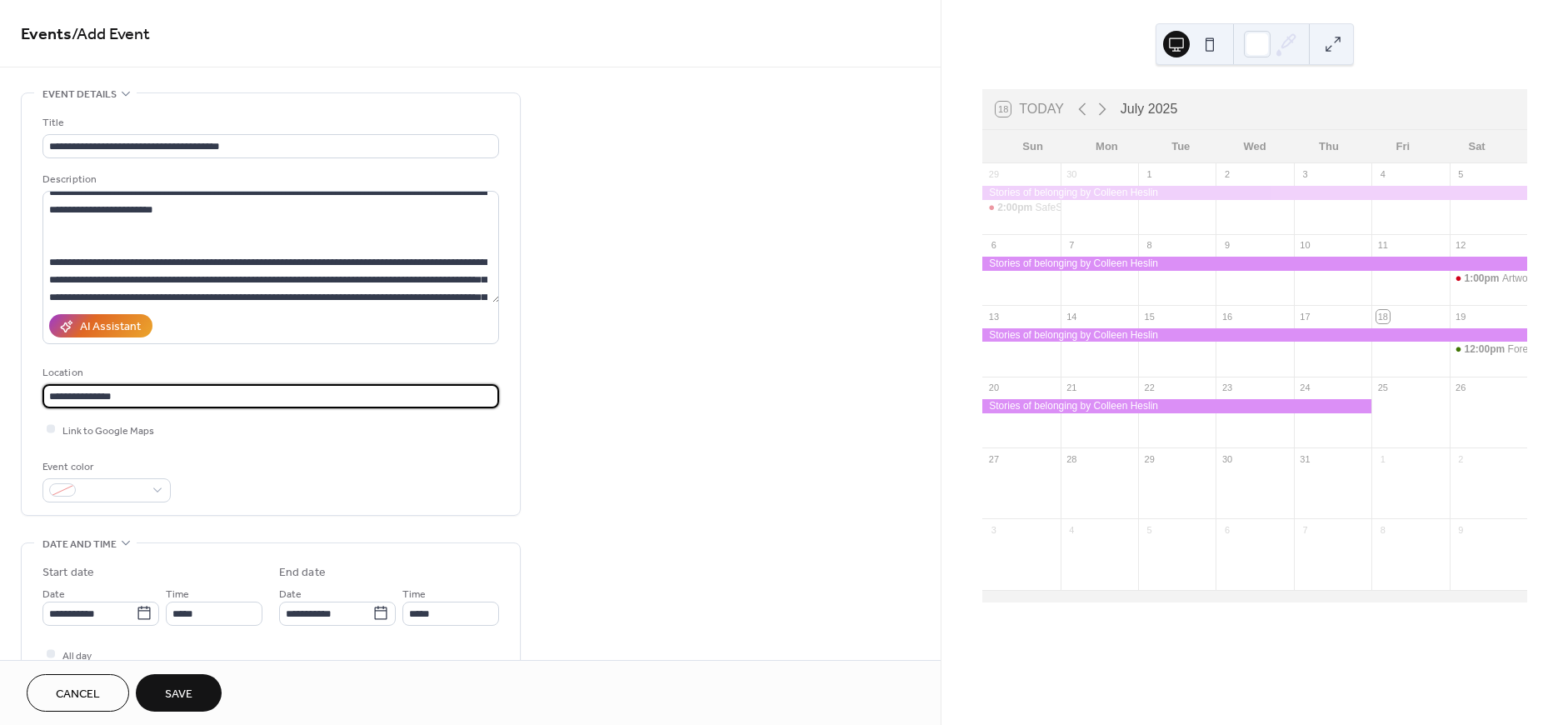 type on "**********" 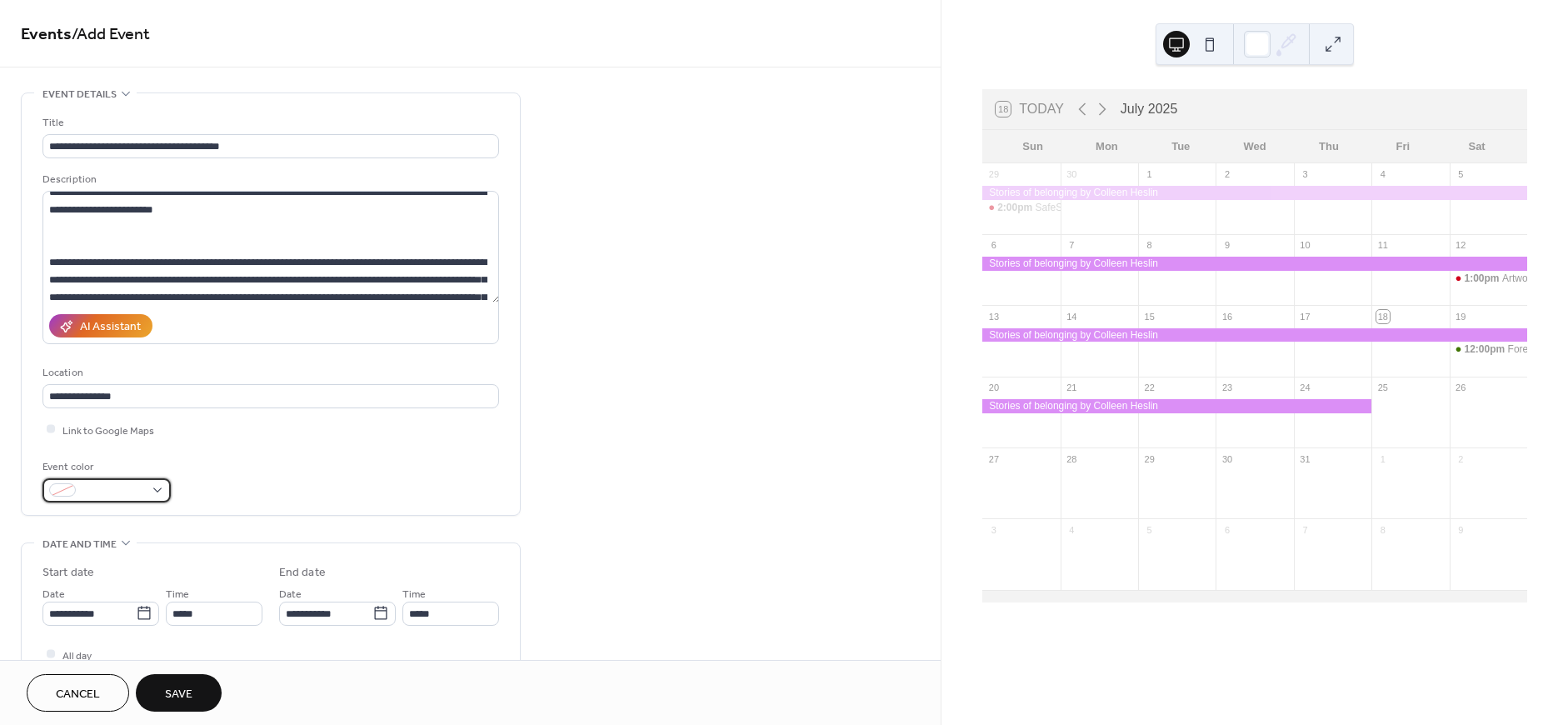 type 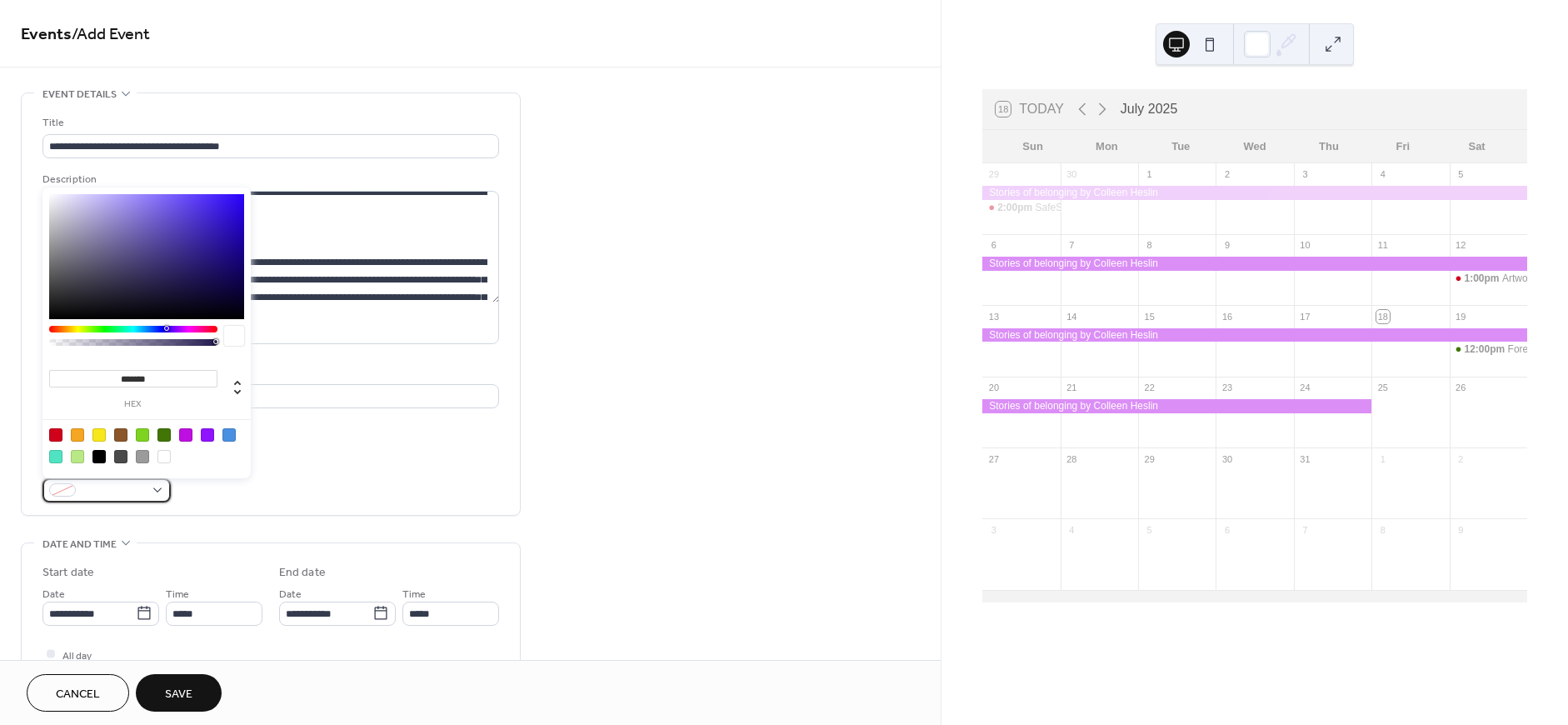 click at bounding box center (107, 490) 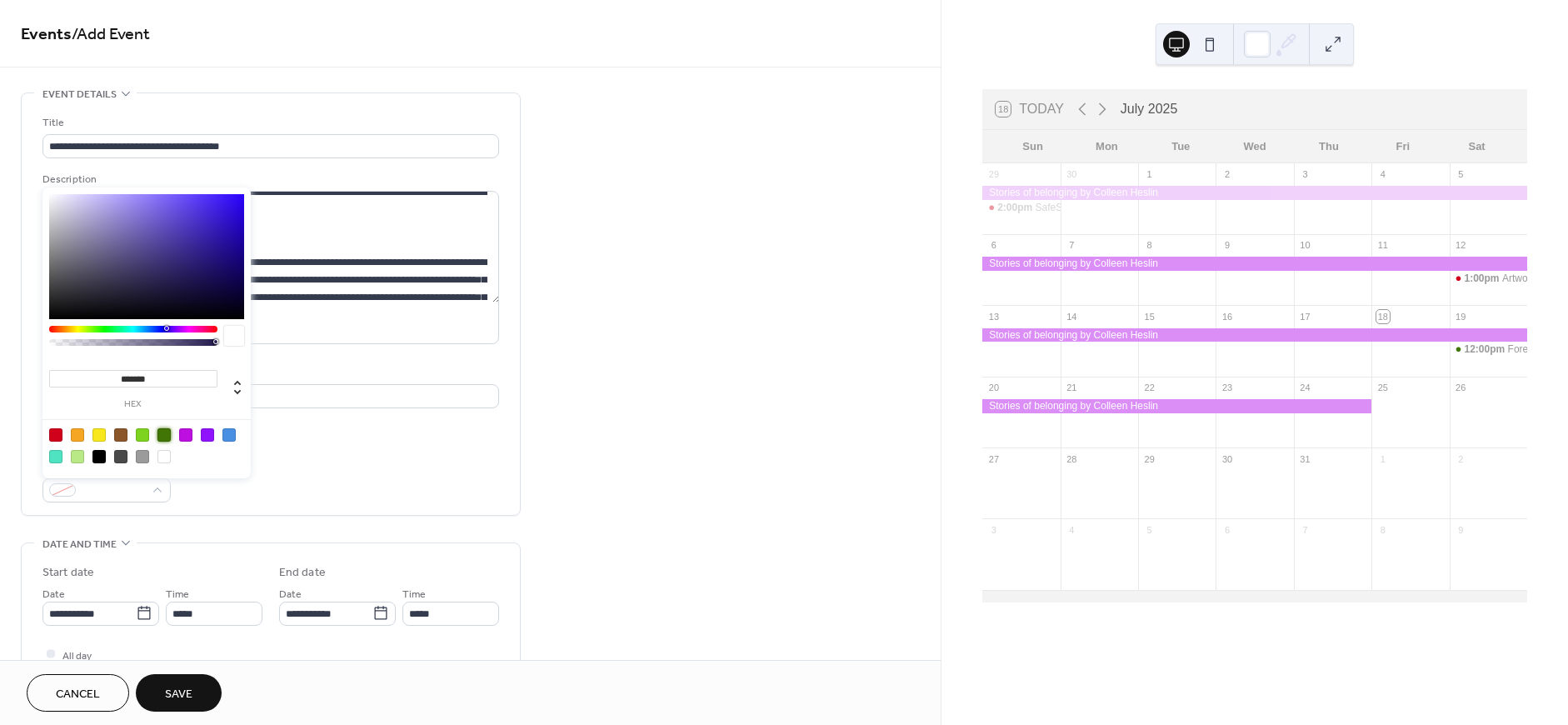 click at bounding box center (164, 435) 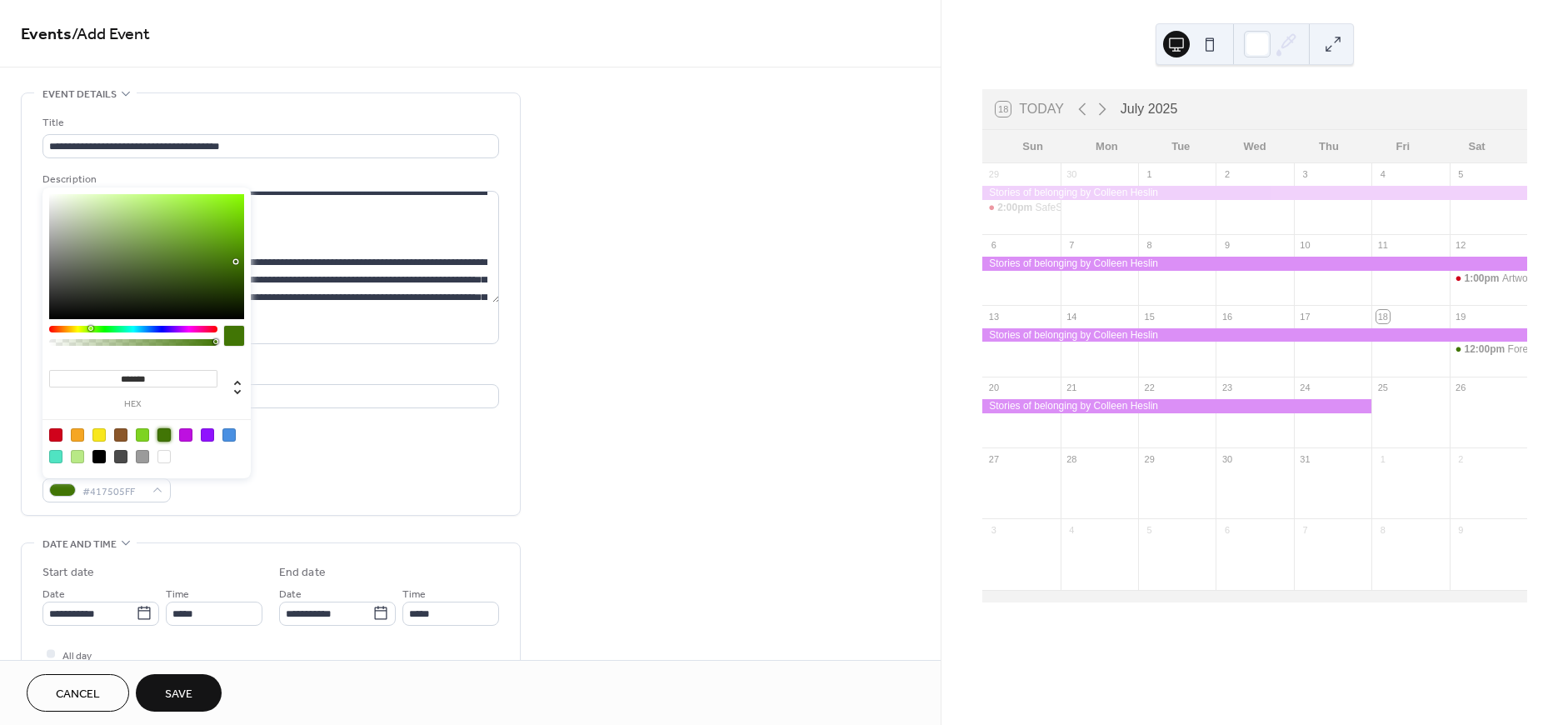 click on "**********" at bounding box center (271, 308) 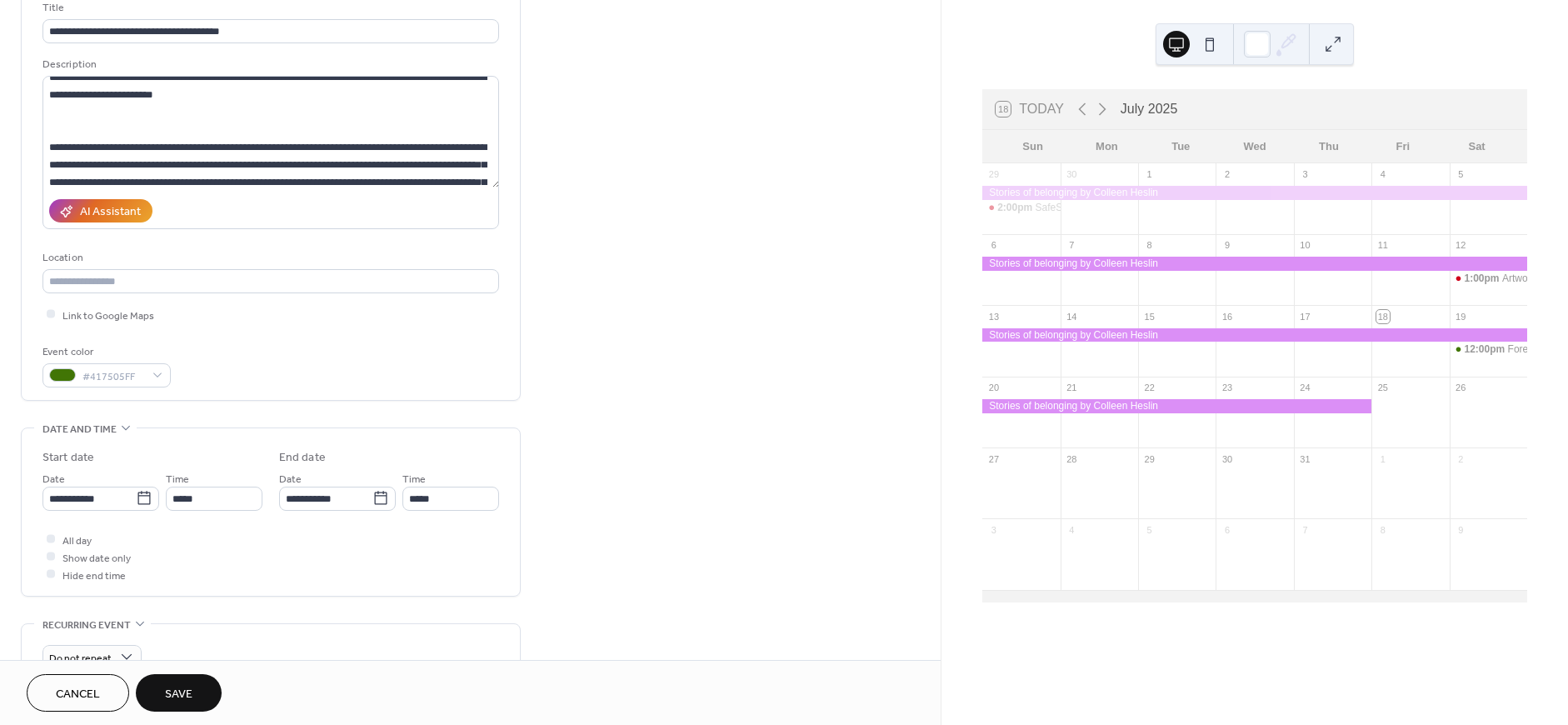 scroll, scrollTop: 130, scrollLeft: 0, axis: vertical 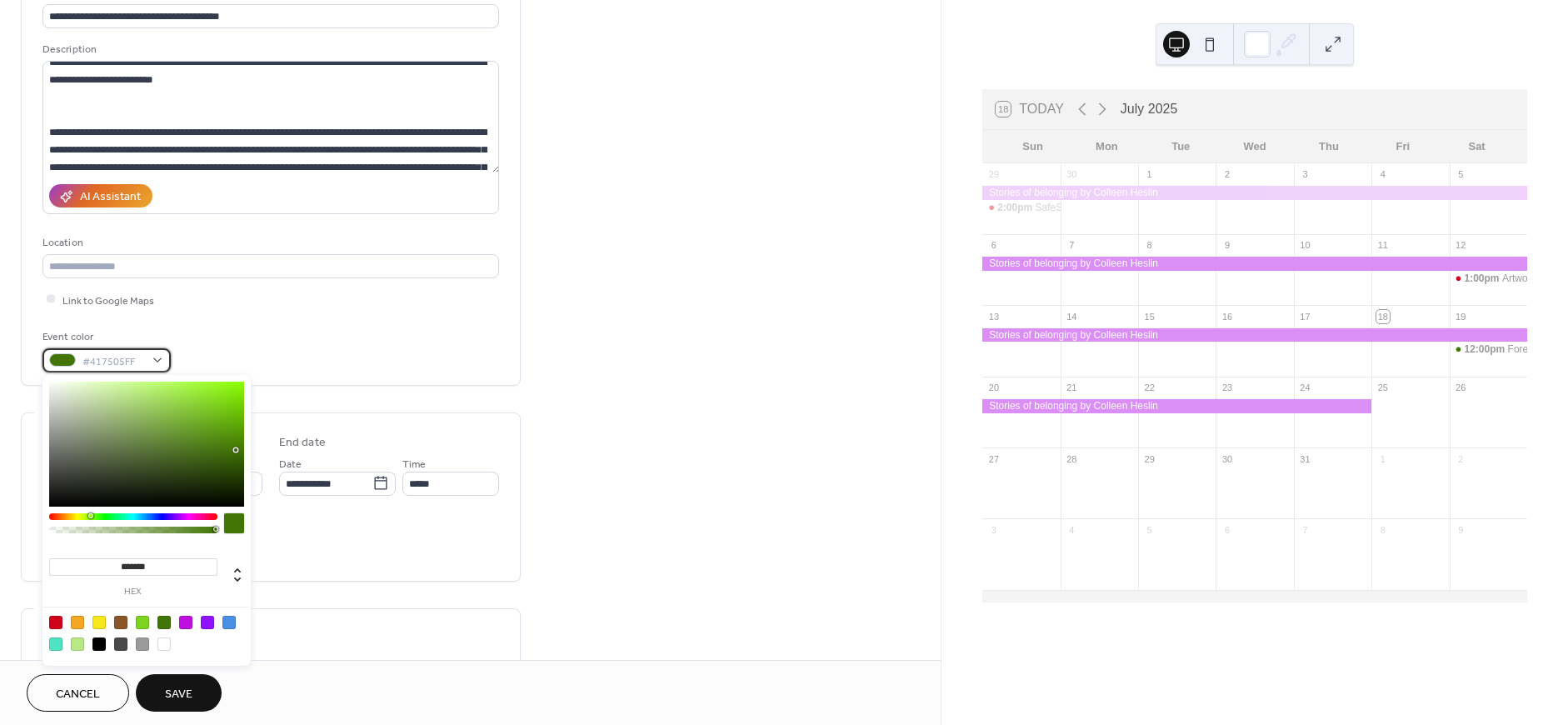 click on "#417505FF" at bounding box center [113, 361] 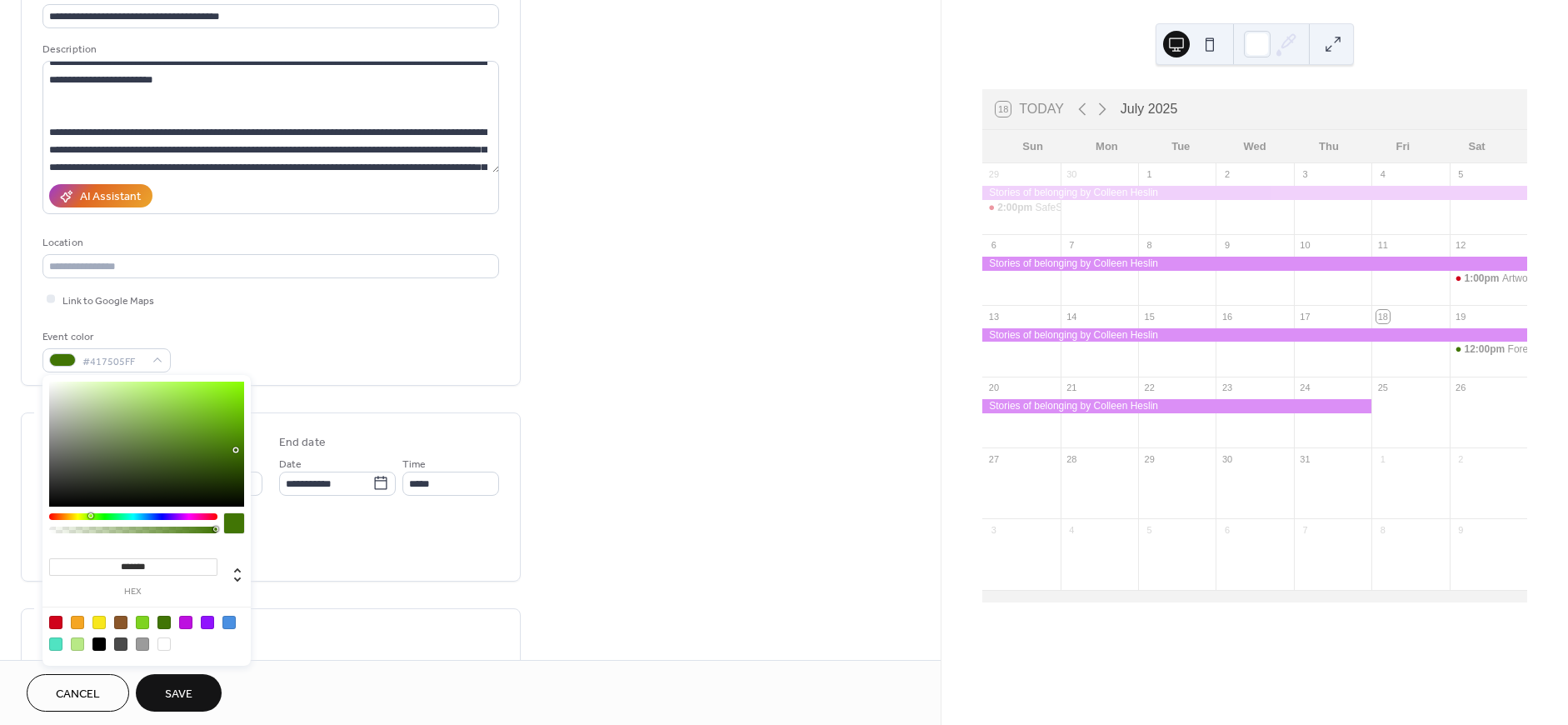 click at bounding box center [207, 622] 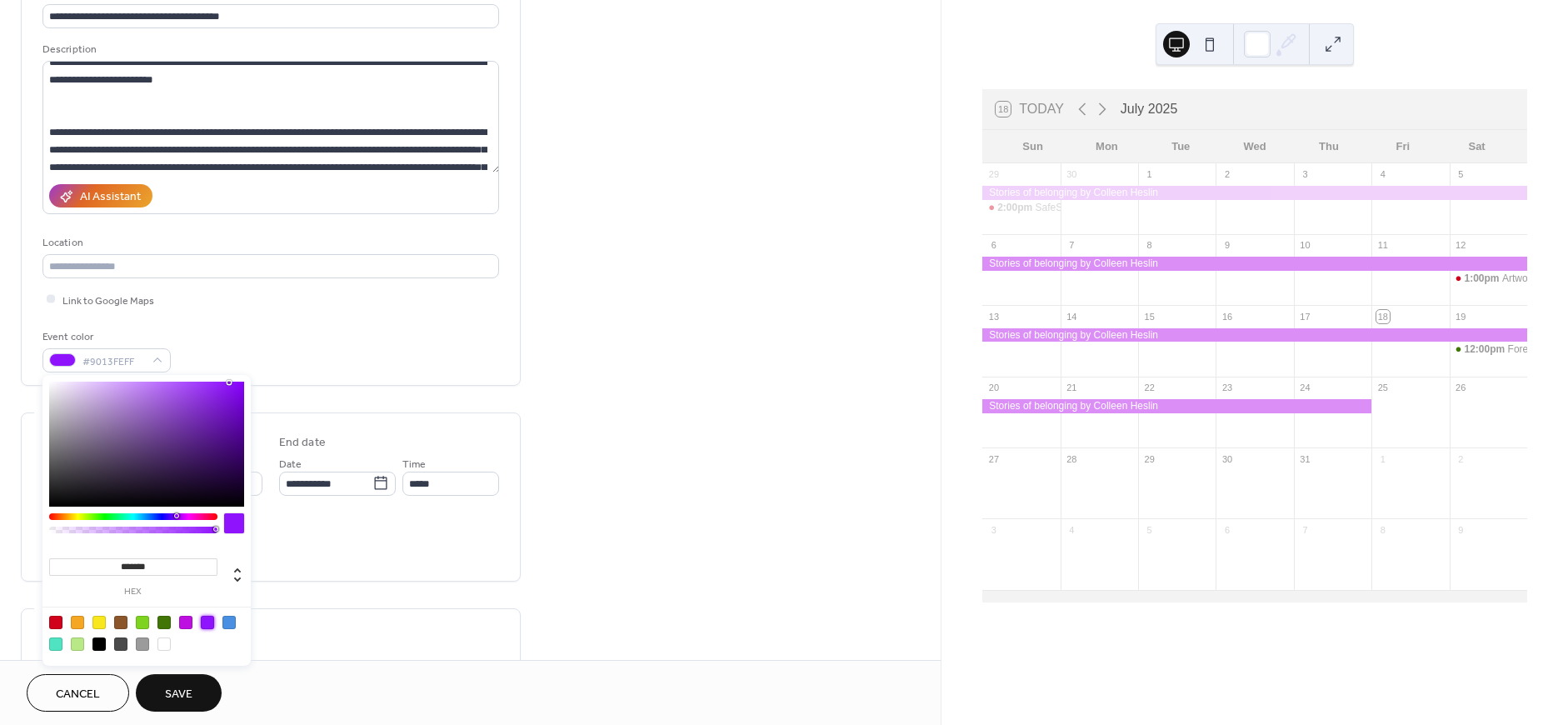 click on "Event color #9013FEFF" at bounding box center [271, 350] 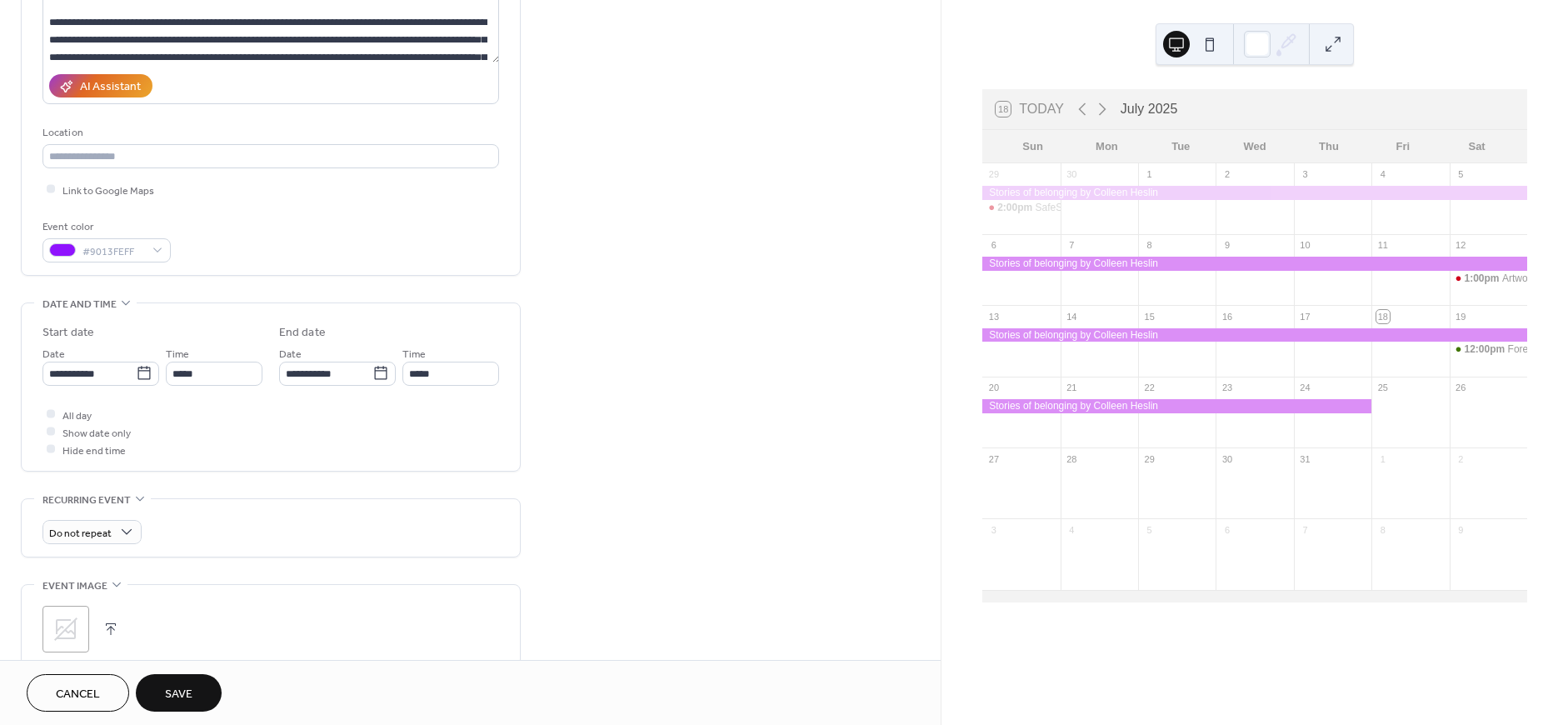 scroll, scrollTop: 272, scrollLeft: 0, axis: vertical 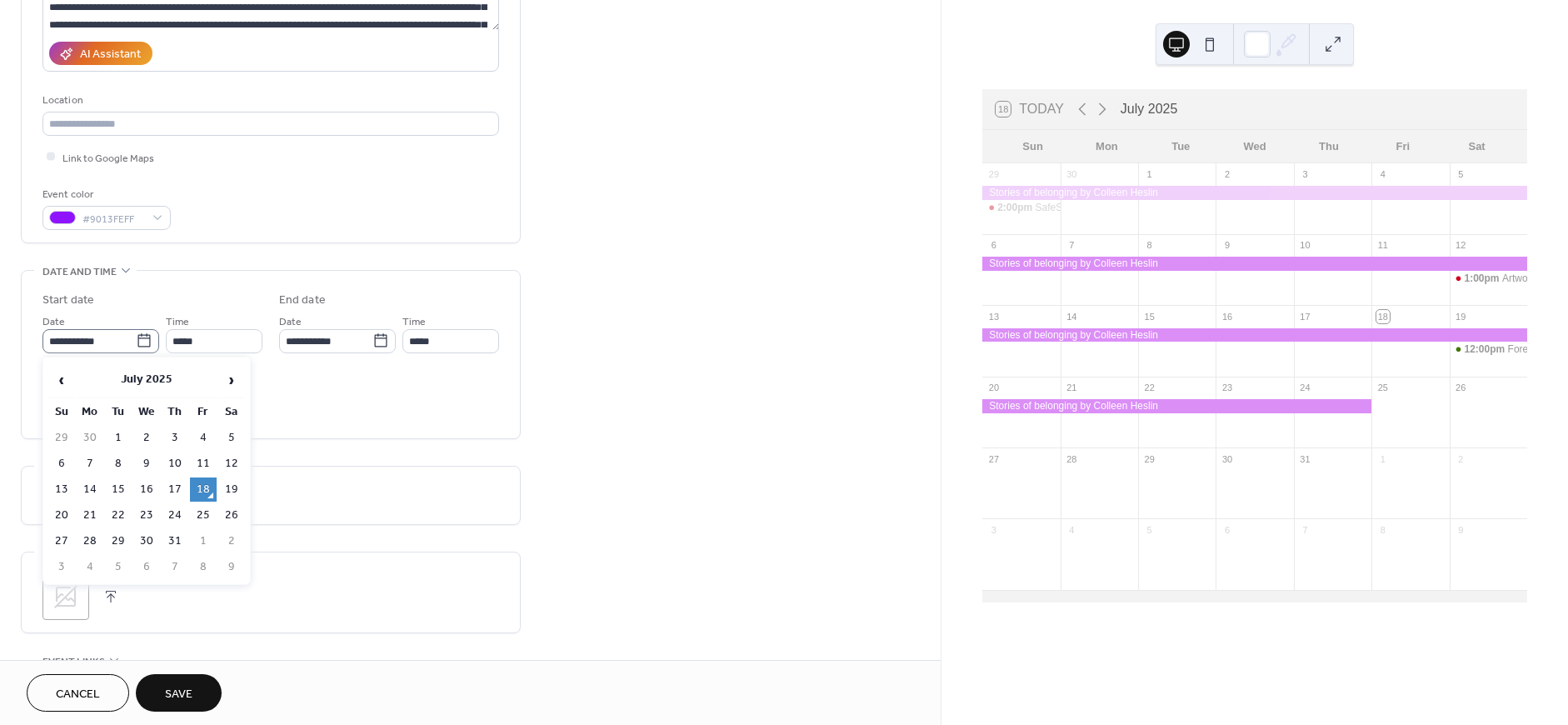 click 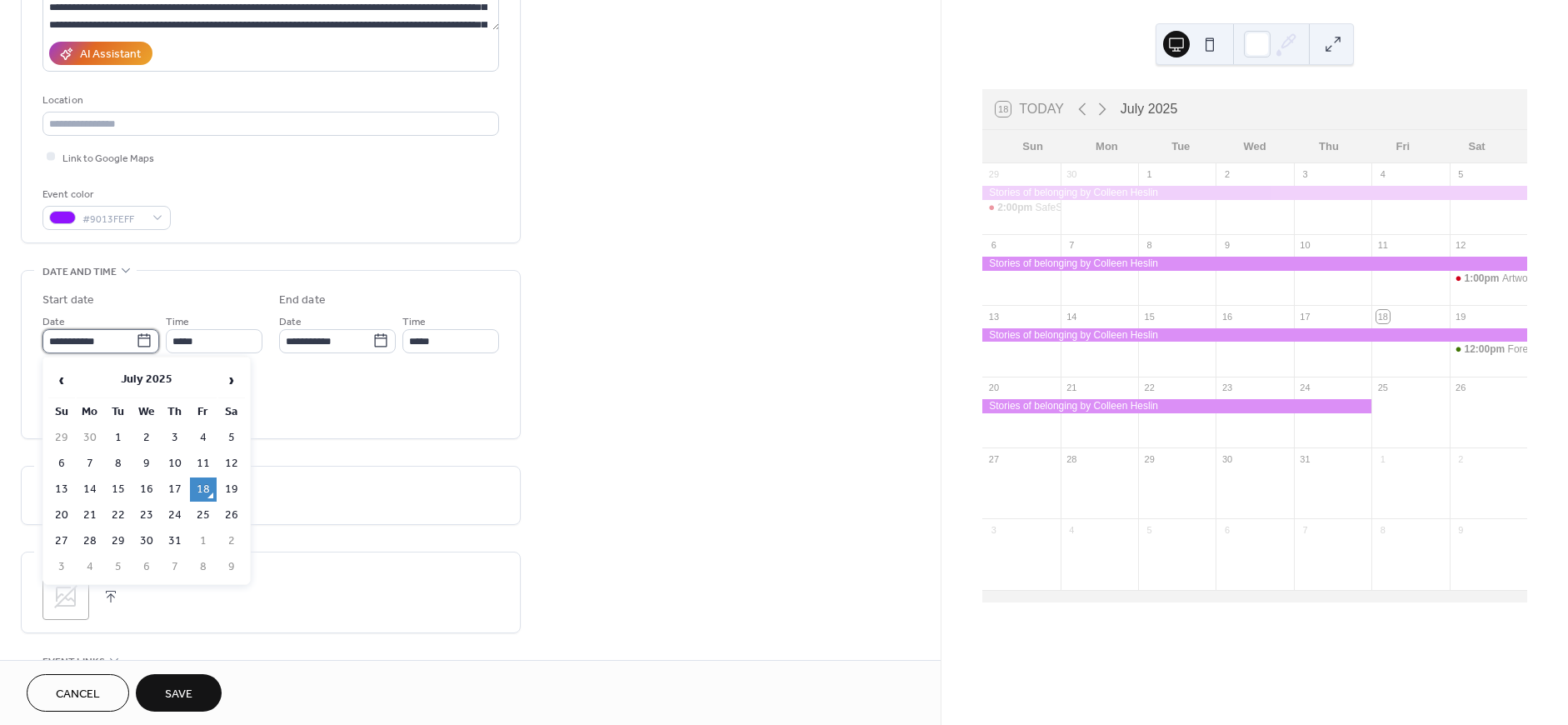 click on "**********" at bounding box center (89, 341) 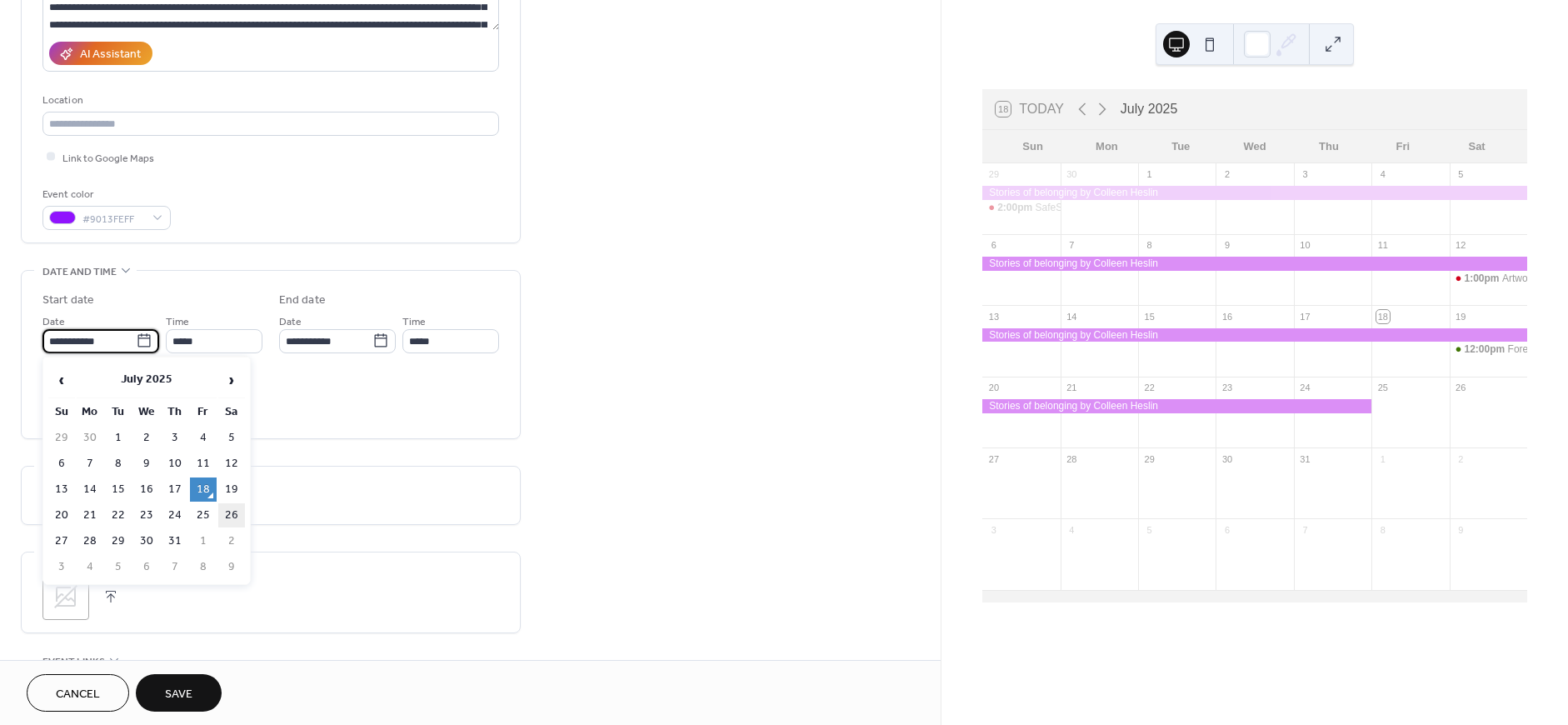 click on "26" at bounding box center (232, 515) 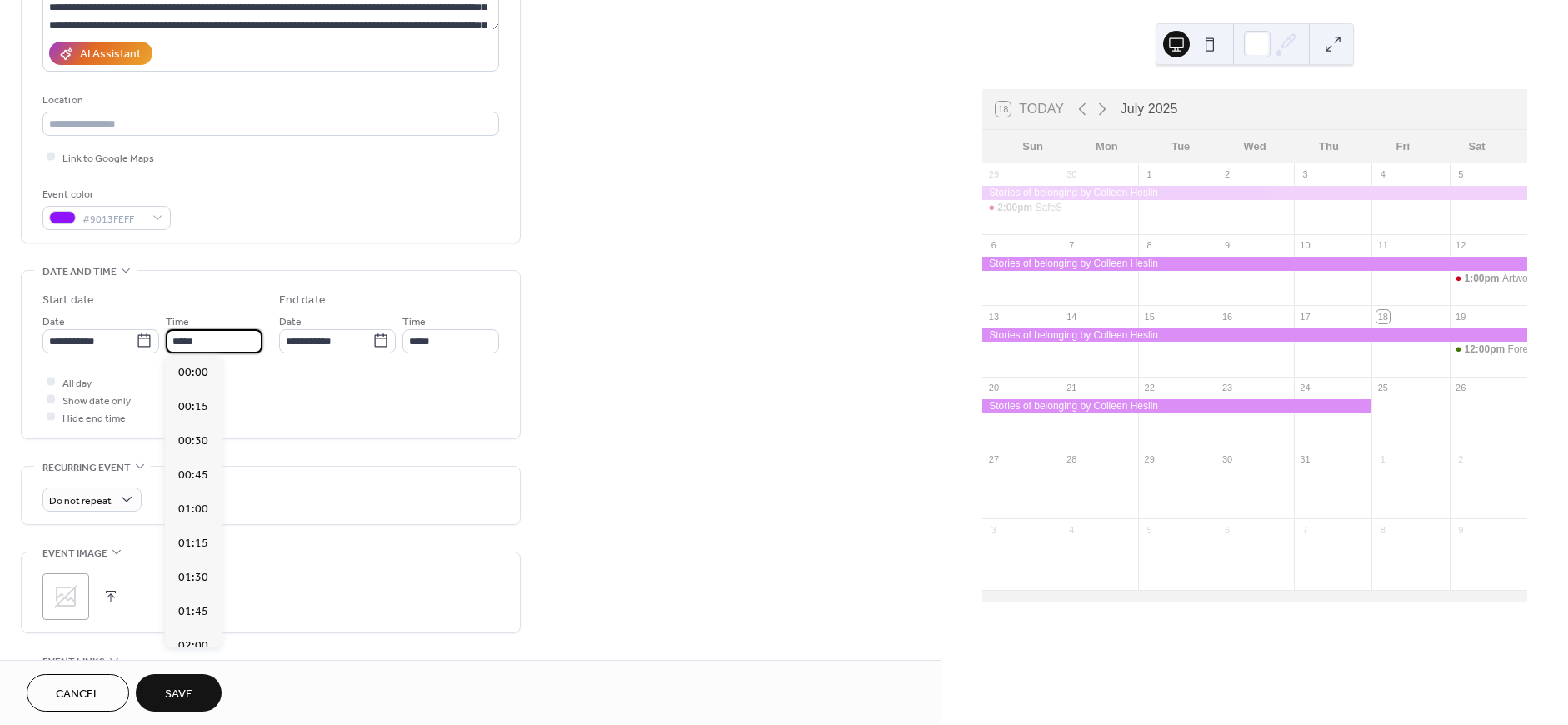 click on "*****" at bounding box center [214, 341] 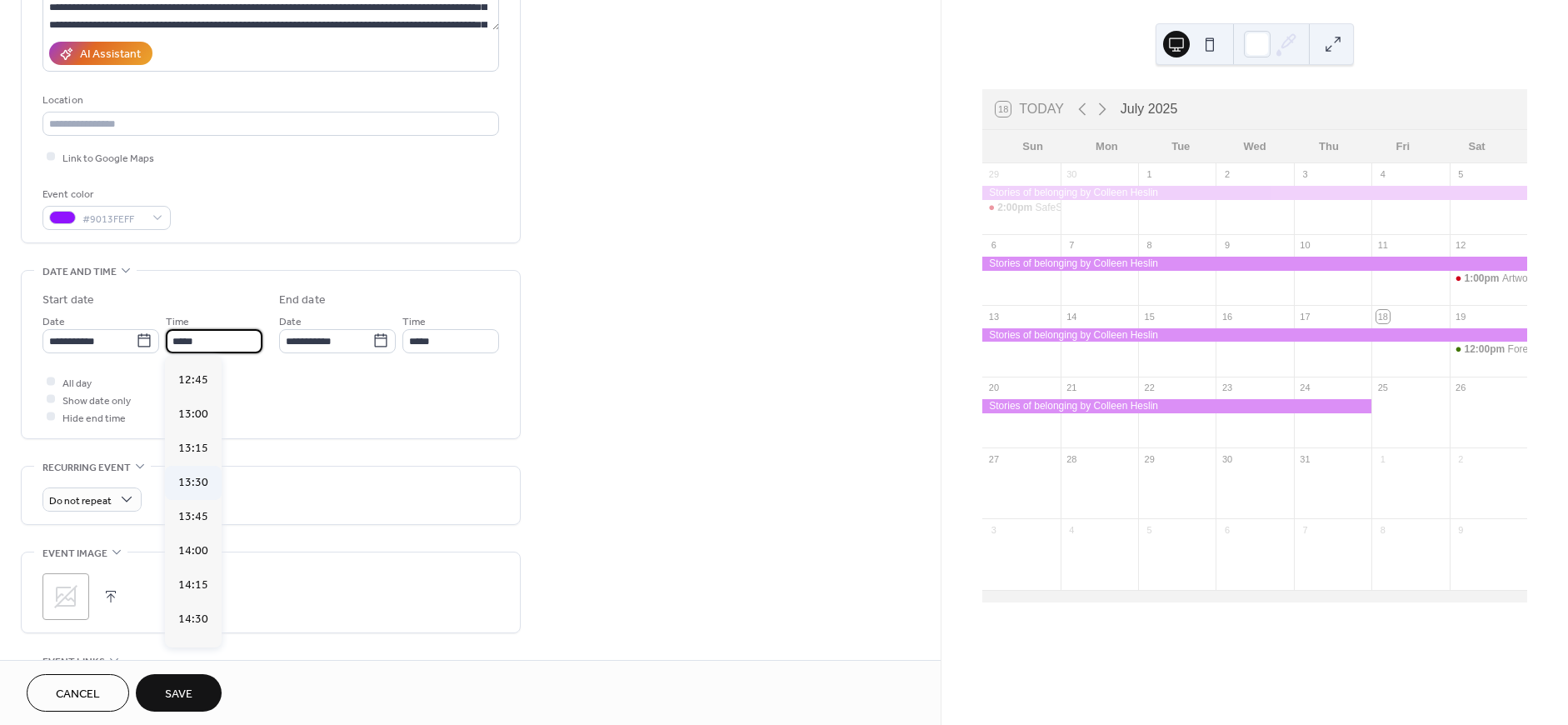 scroll, scrollTop: 1732, scrollLeft: 0, axis: vertical 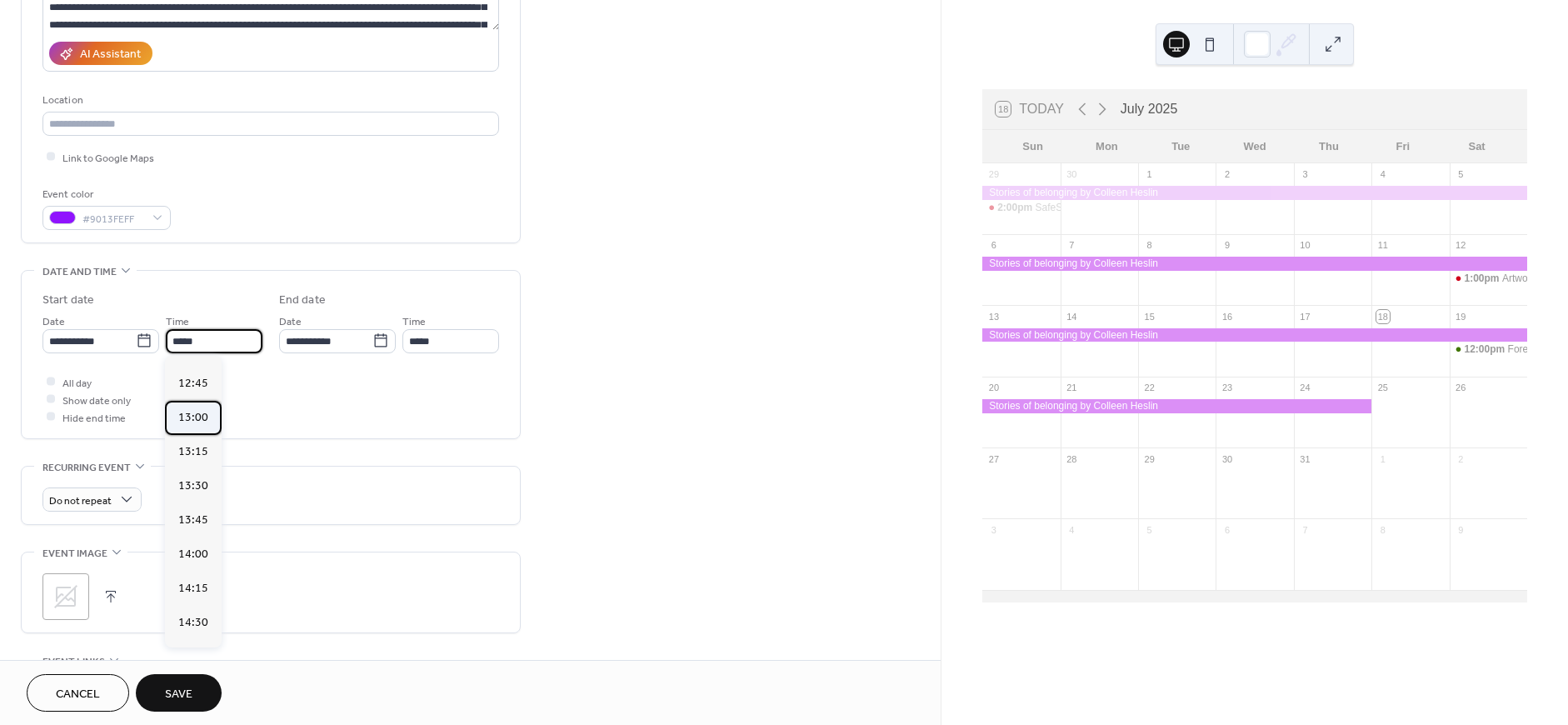click on "13:00" at bounding box center [193, 417] 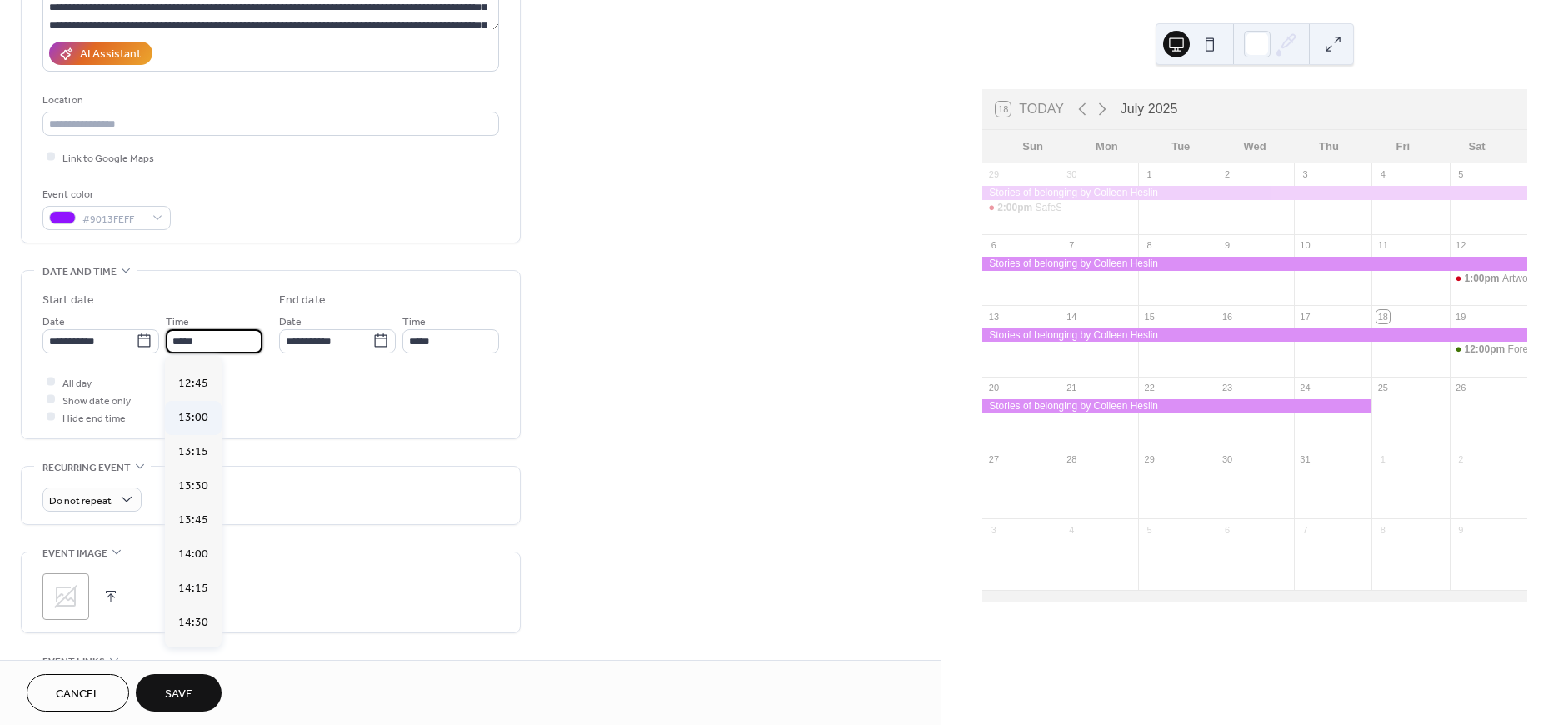 type on "*****" 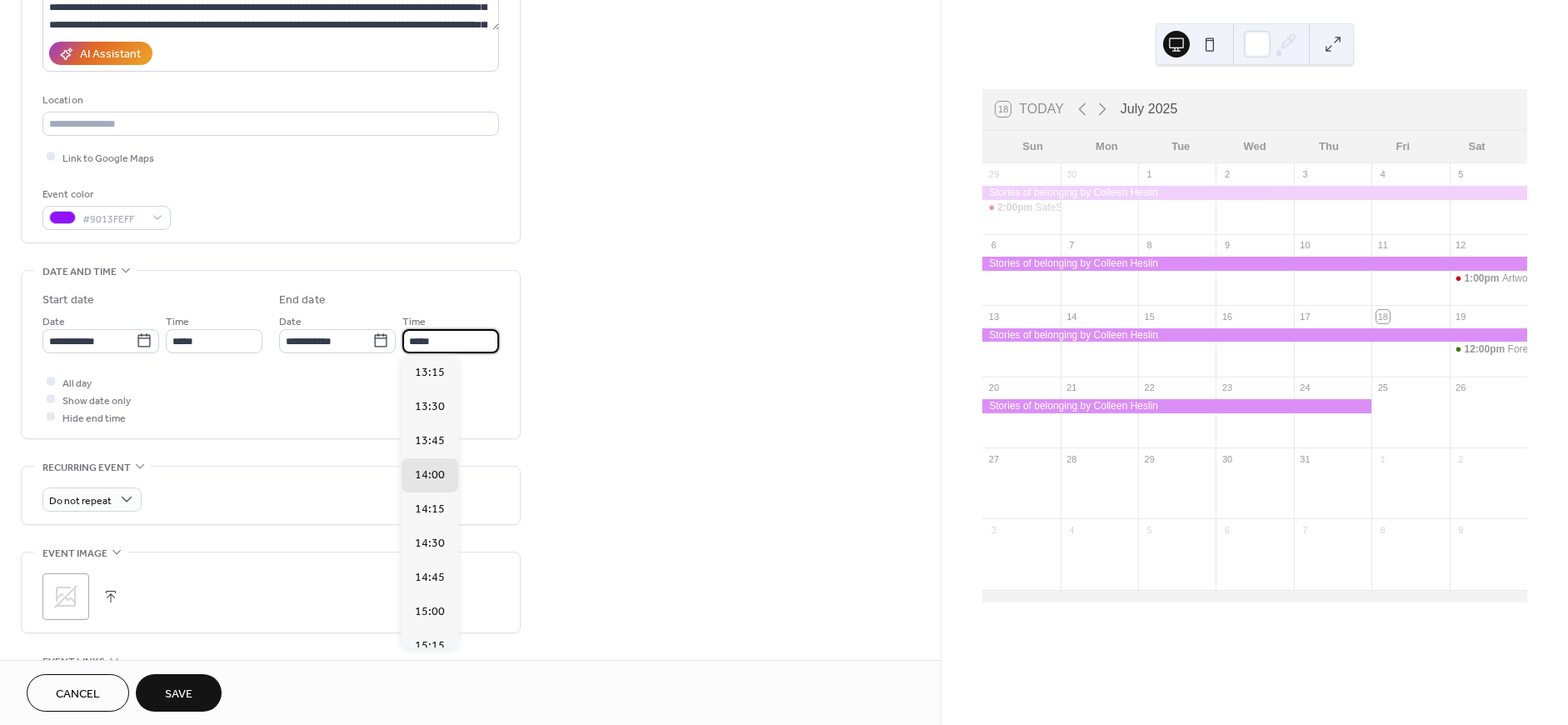 click on "*****" at bounding box center (451, 341) 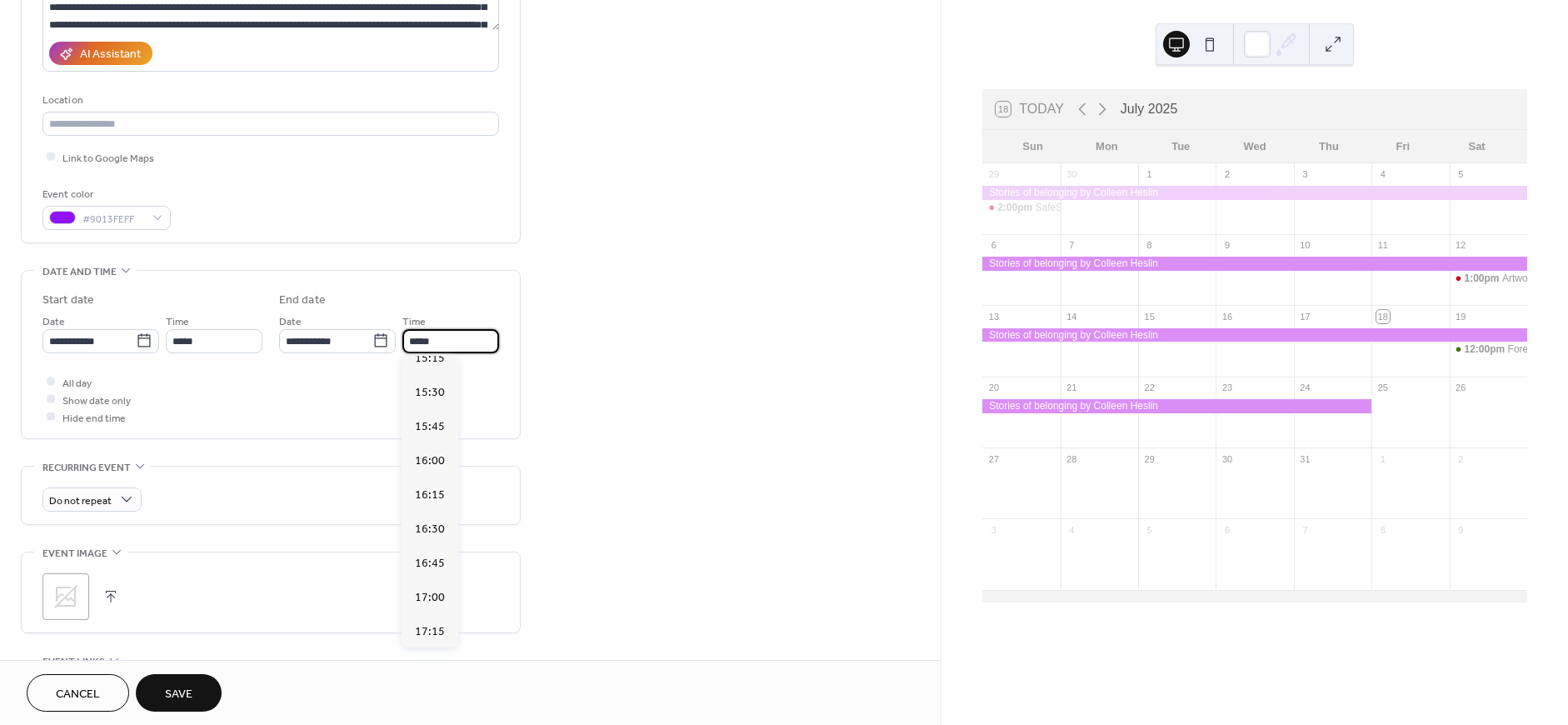 scroll, scrollTop: 290, scrollLeft: 0, axis: vertical 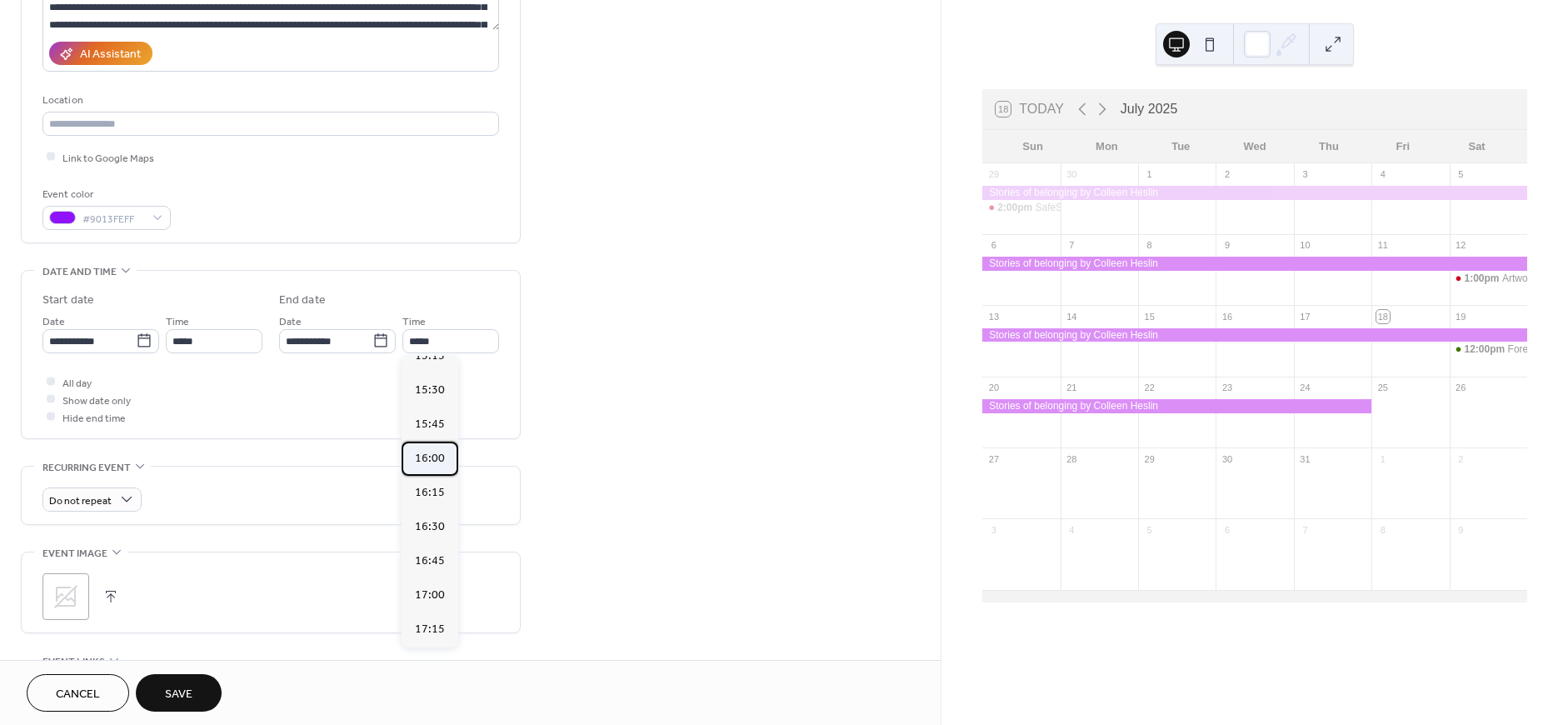 click on "16:00" at bounding box center (430, 458) 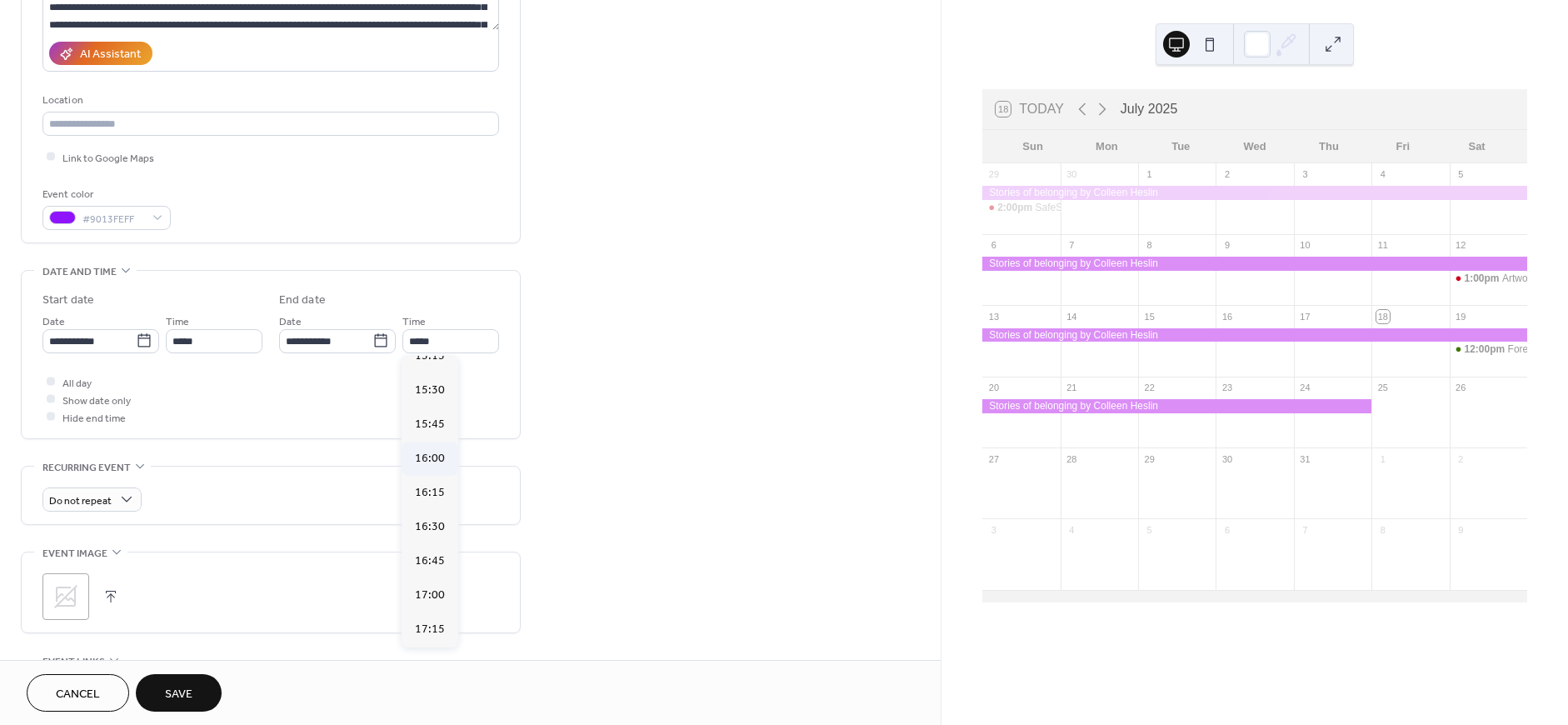 type on "*****" 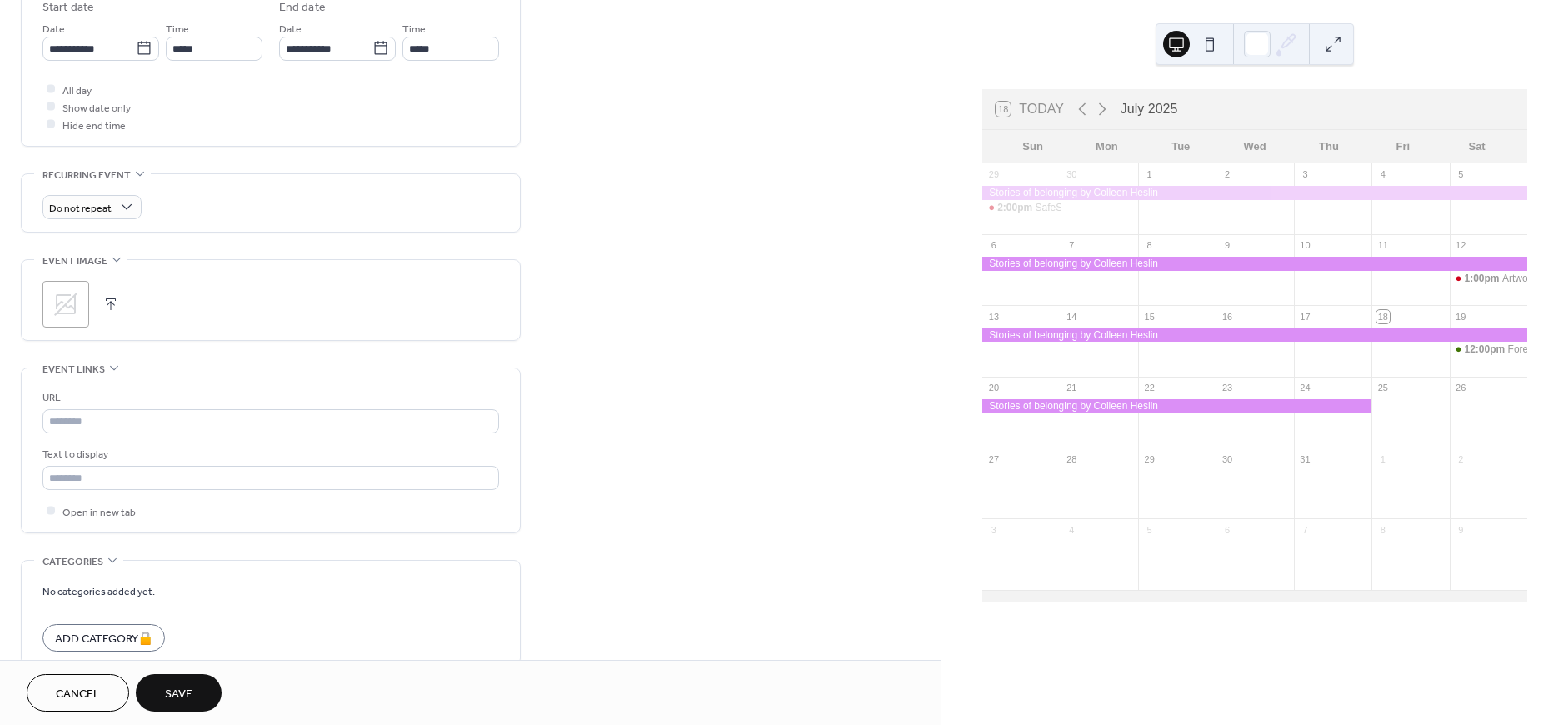 scroll, scrollTop: 571, scrollLeft: 0, axis: vertical 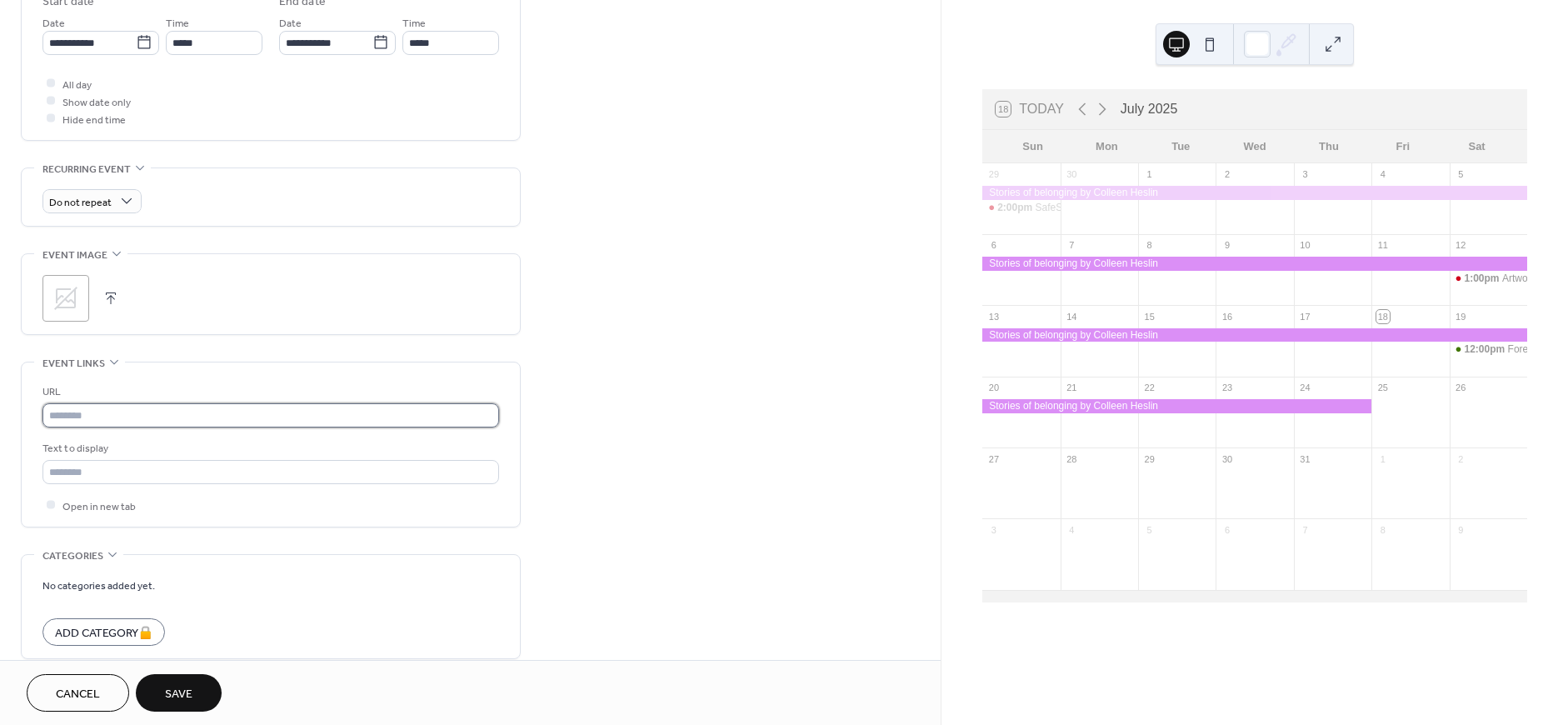 click at bounding box center (271, 415) 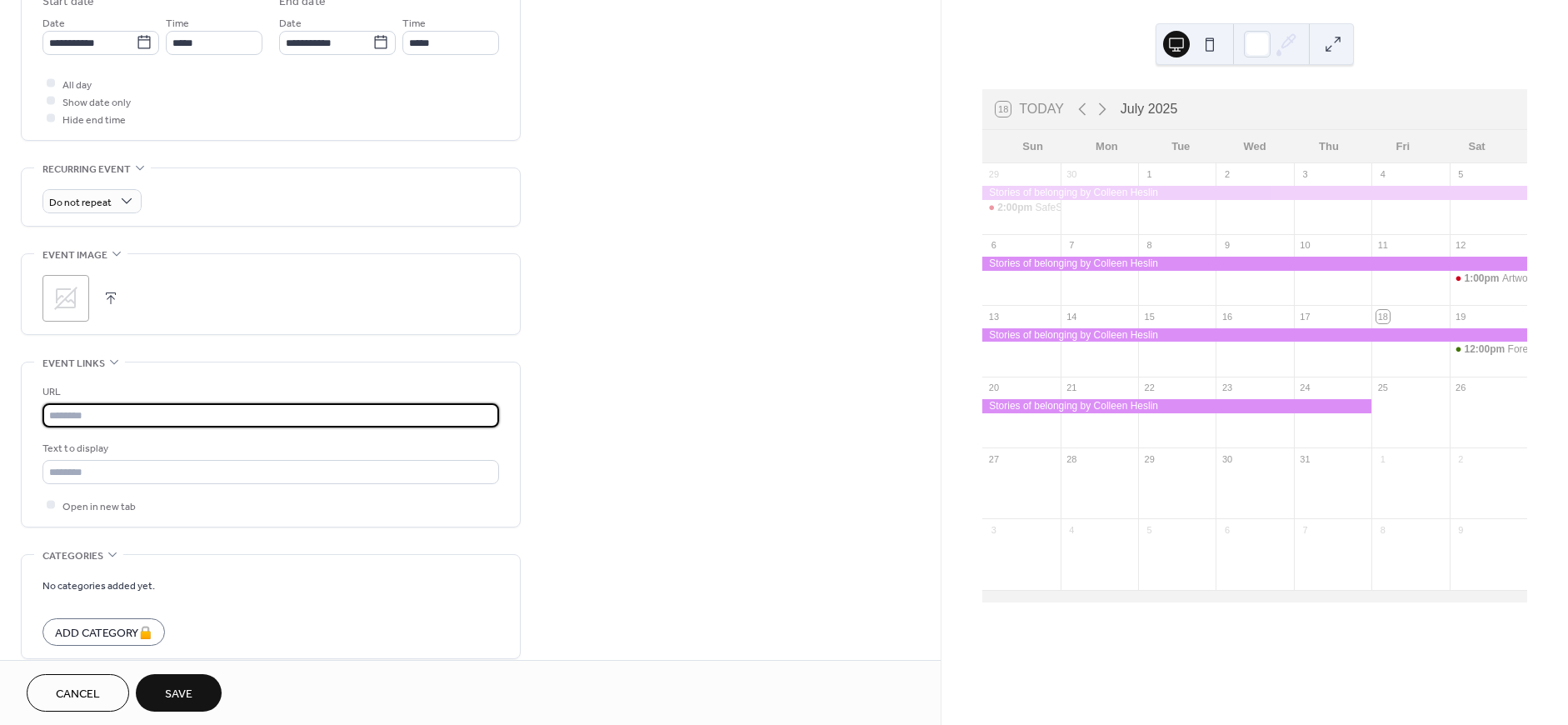 paste on "**********" 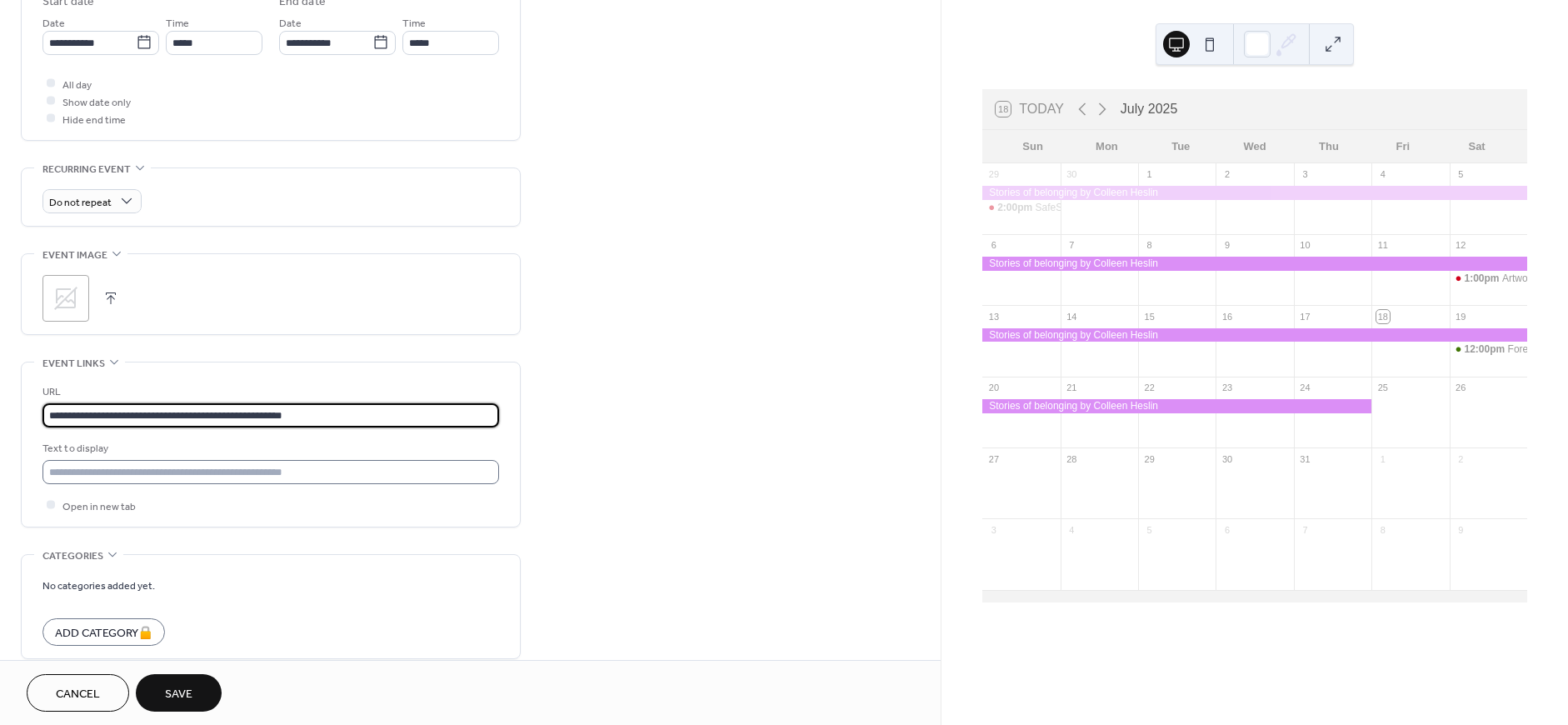 type on "**********" 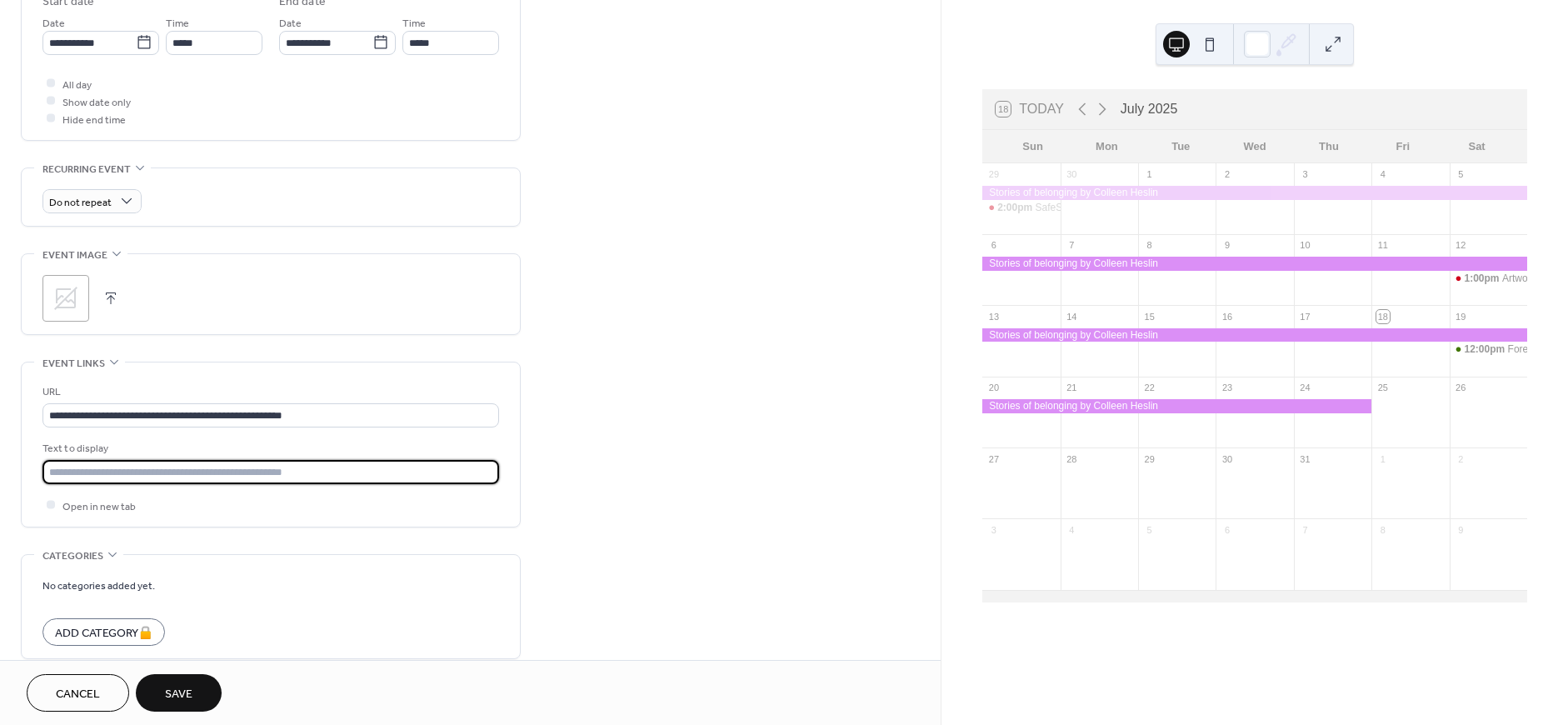 click at bounding box center (271, 472) 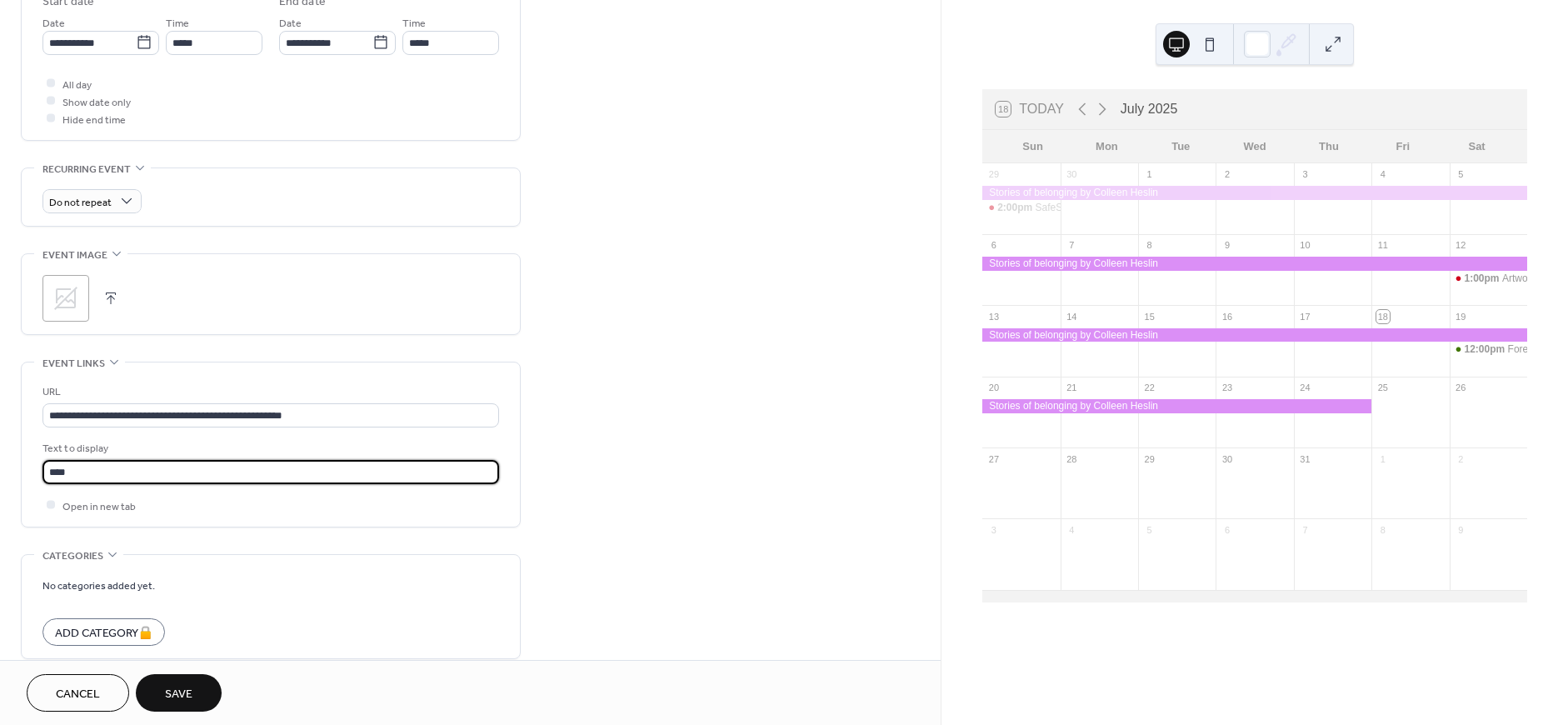 type on "*********" 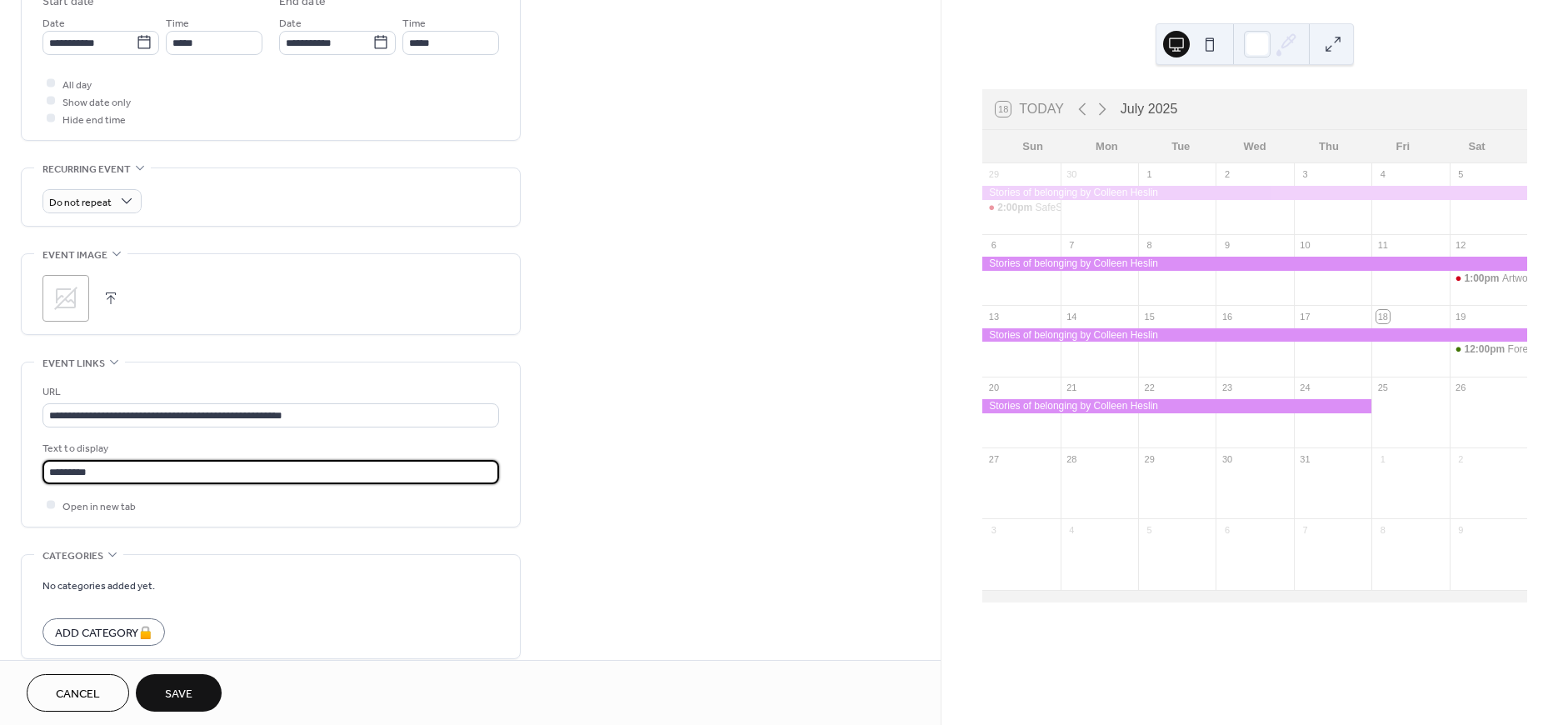 scroll, scrollTop: 700, scrollLeft: 0, axis: vertical 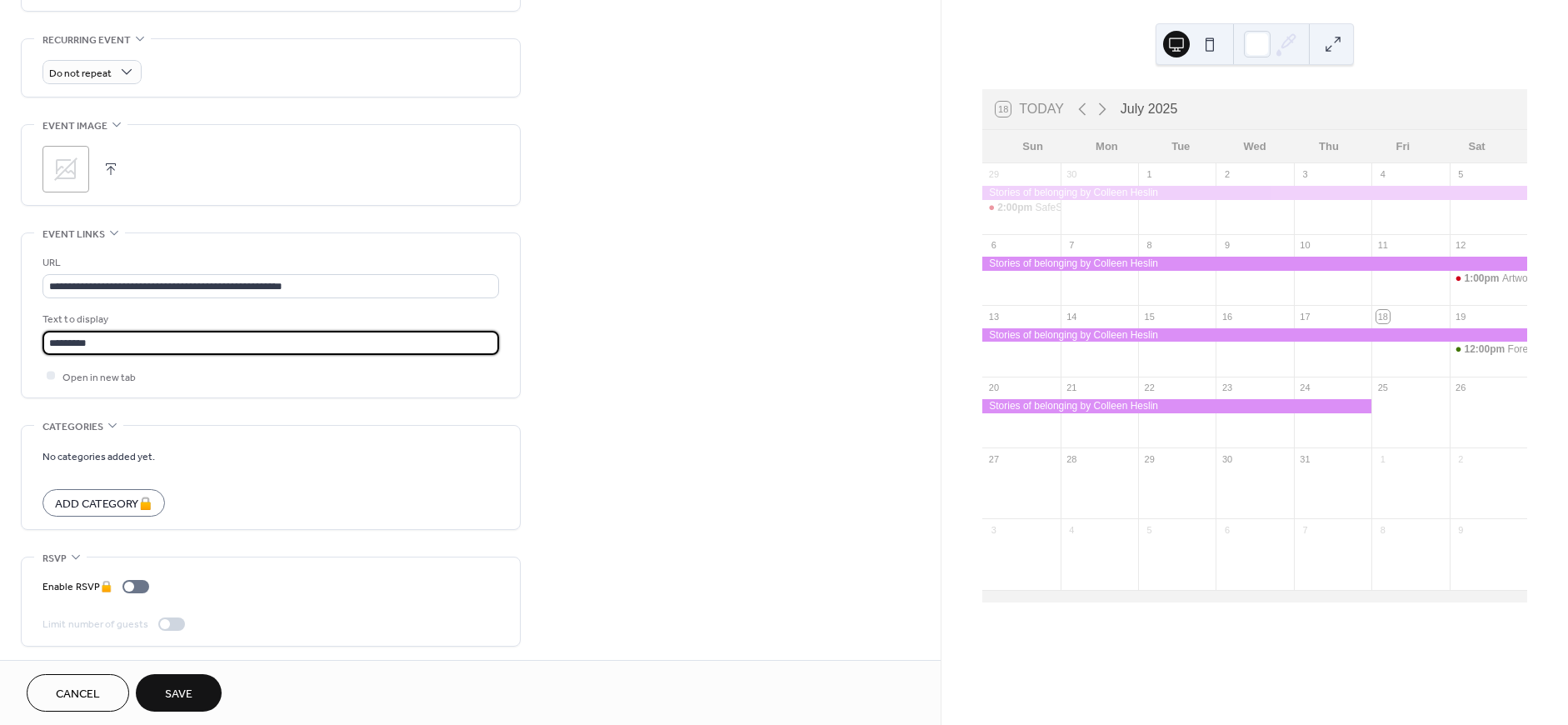 click on "Save" at bounding box center [178, 692] 